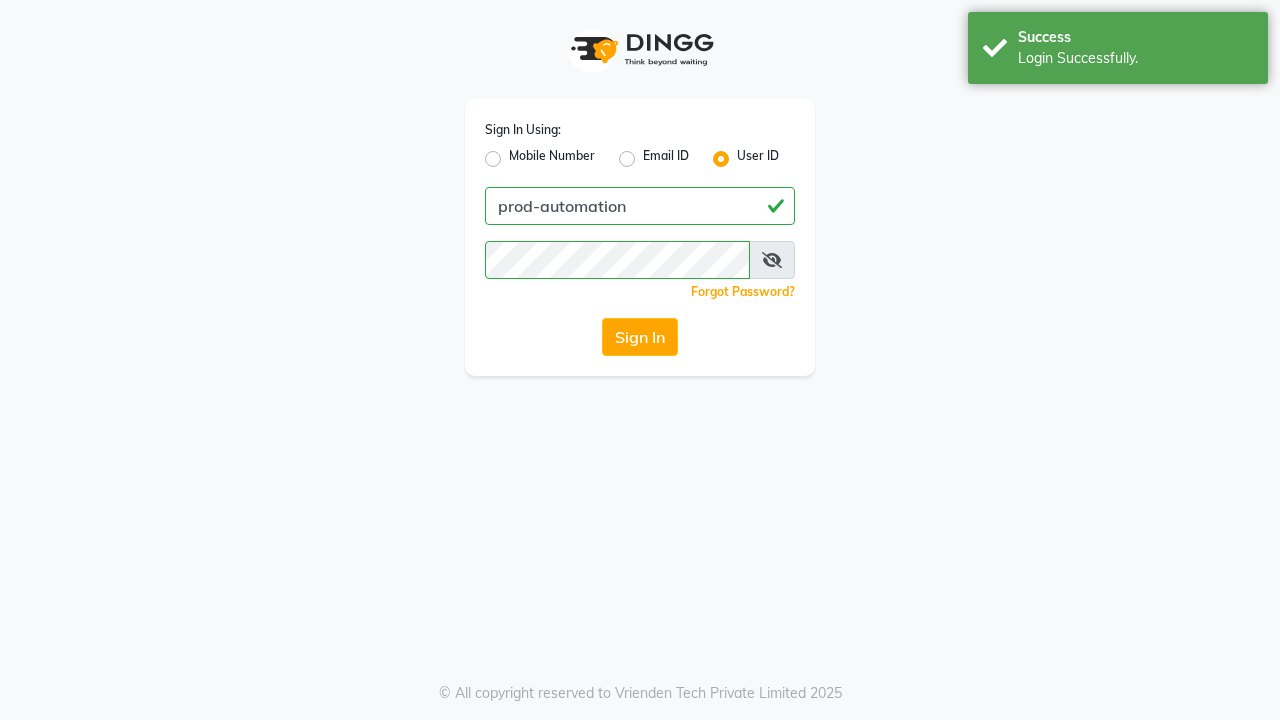 scroll, scrollTop: 0, scrollLeft: 0, axis: both 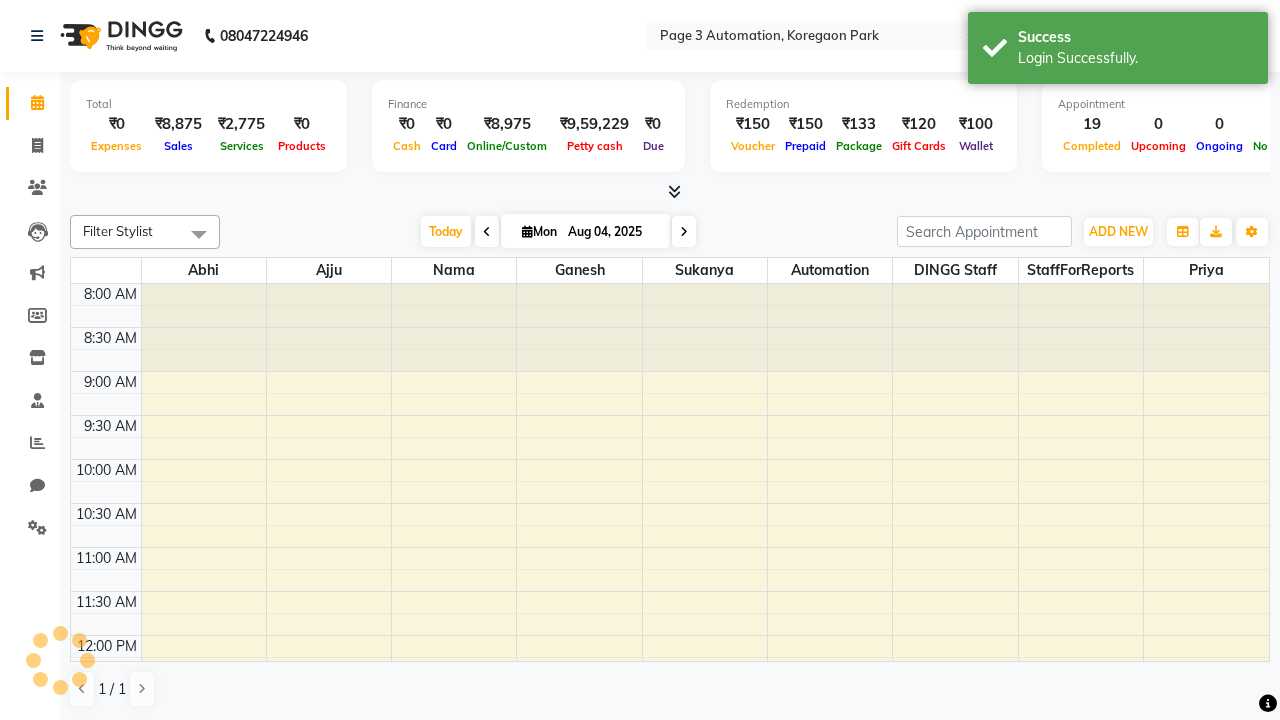 select on "en" 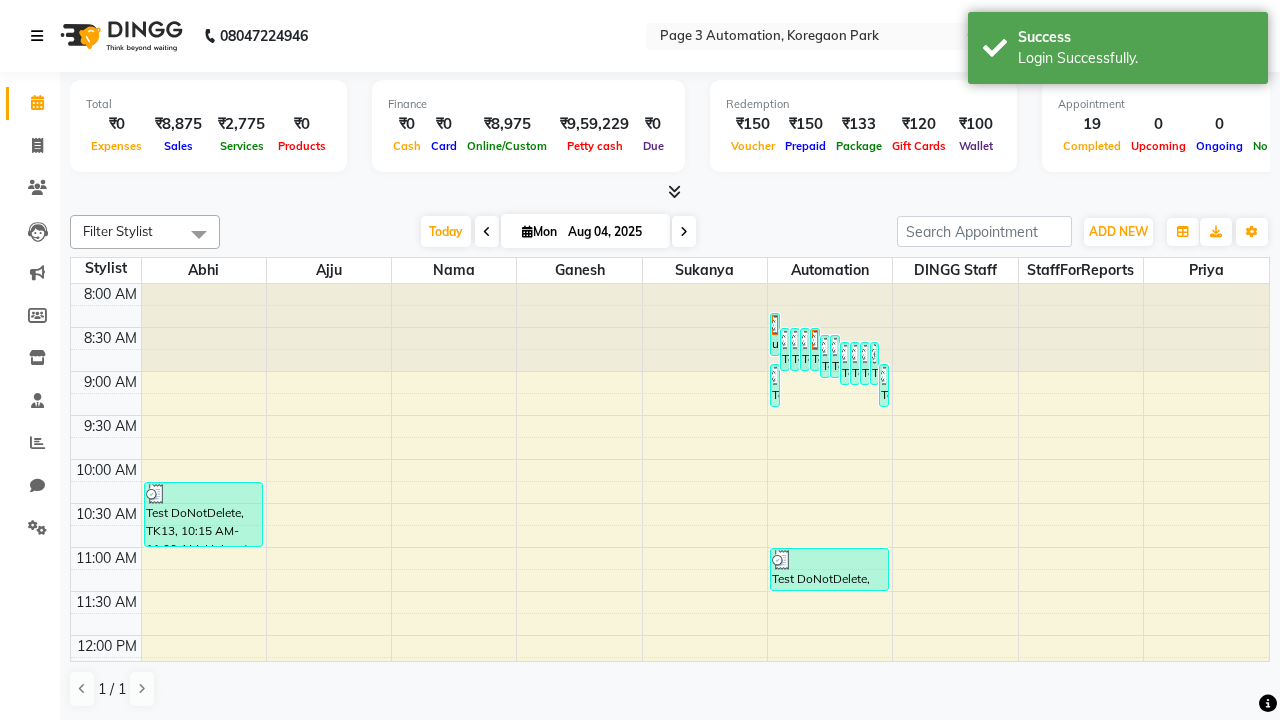 click at bounding box center (37, 36) 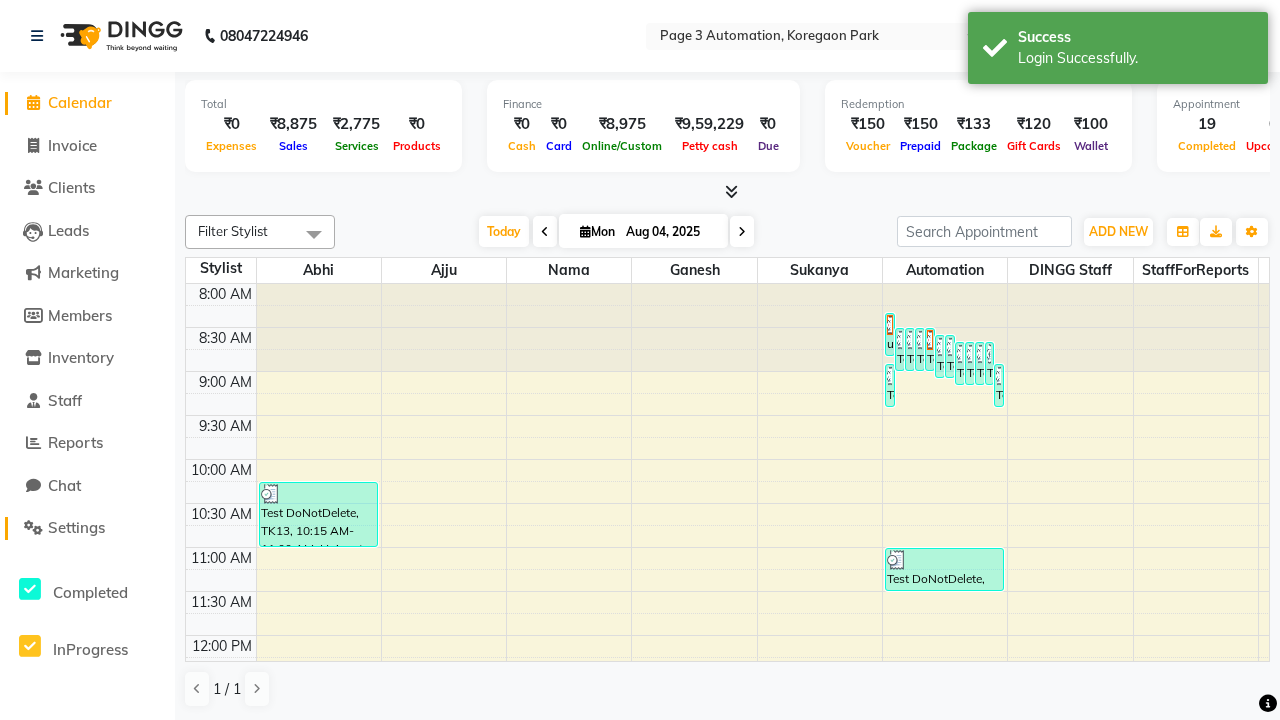 click on "Settings" 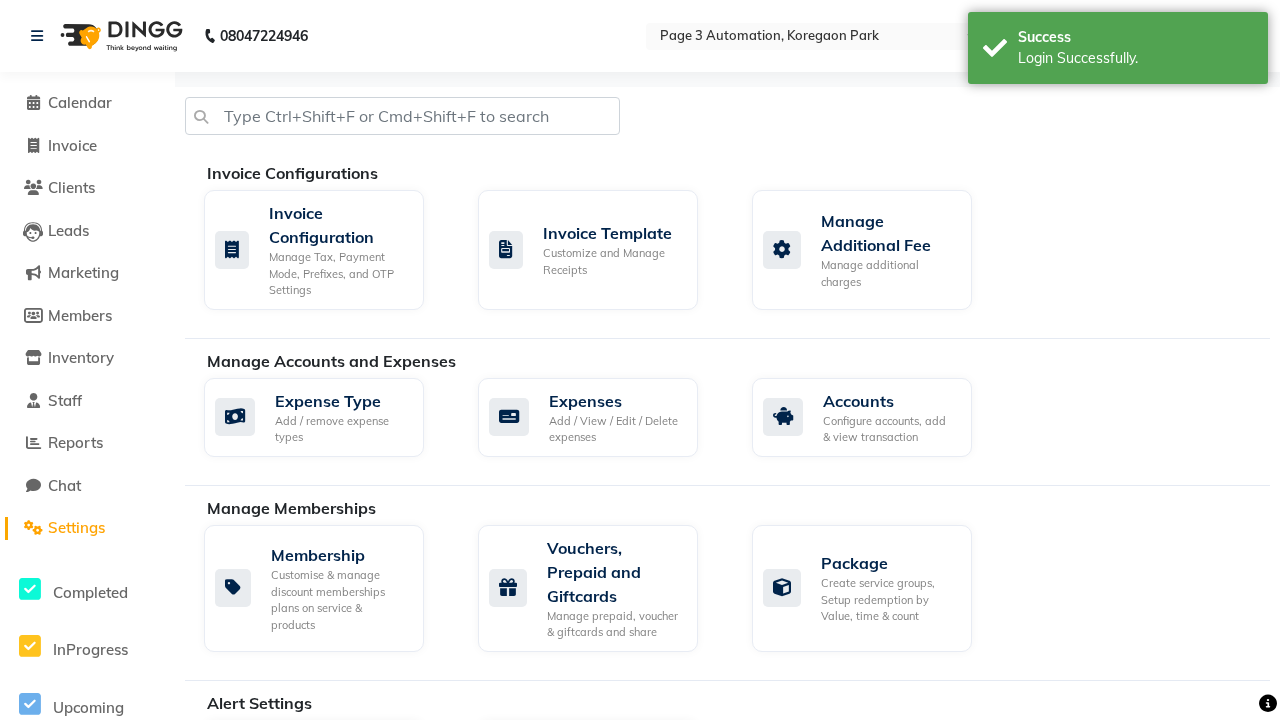 click on "Services" 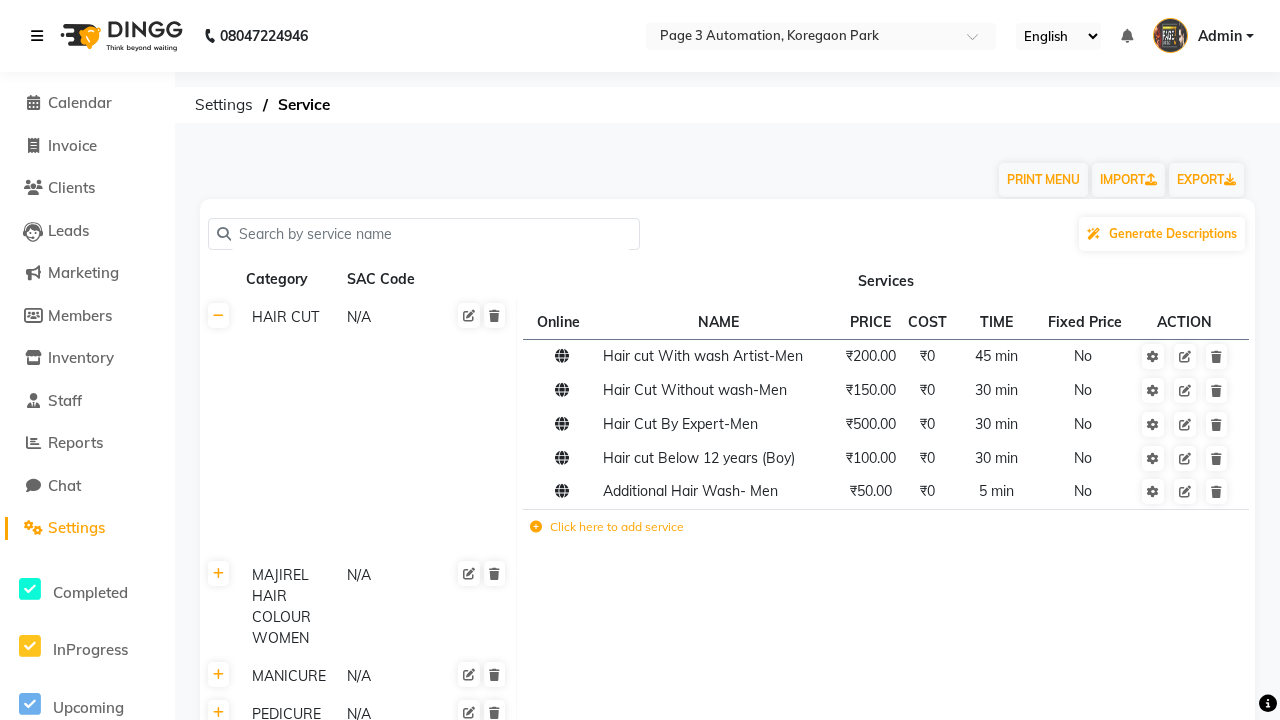 click at bounding box center (37, 36) 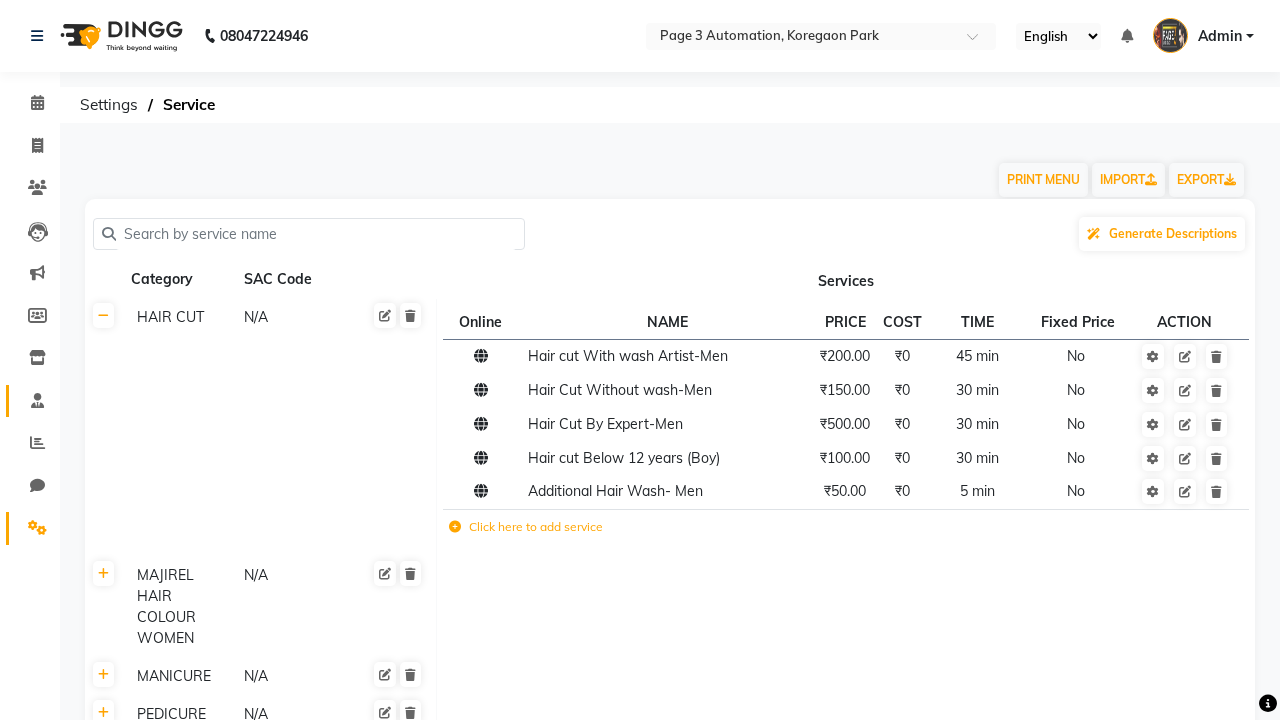 click 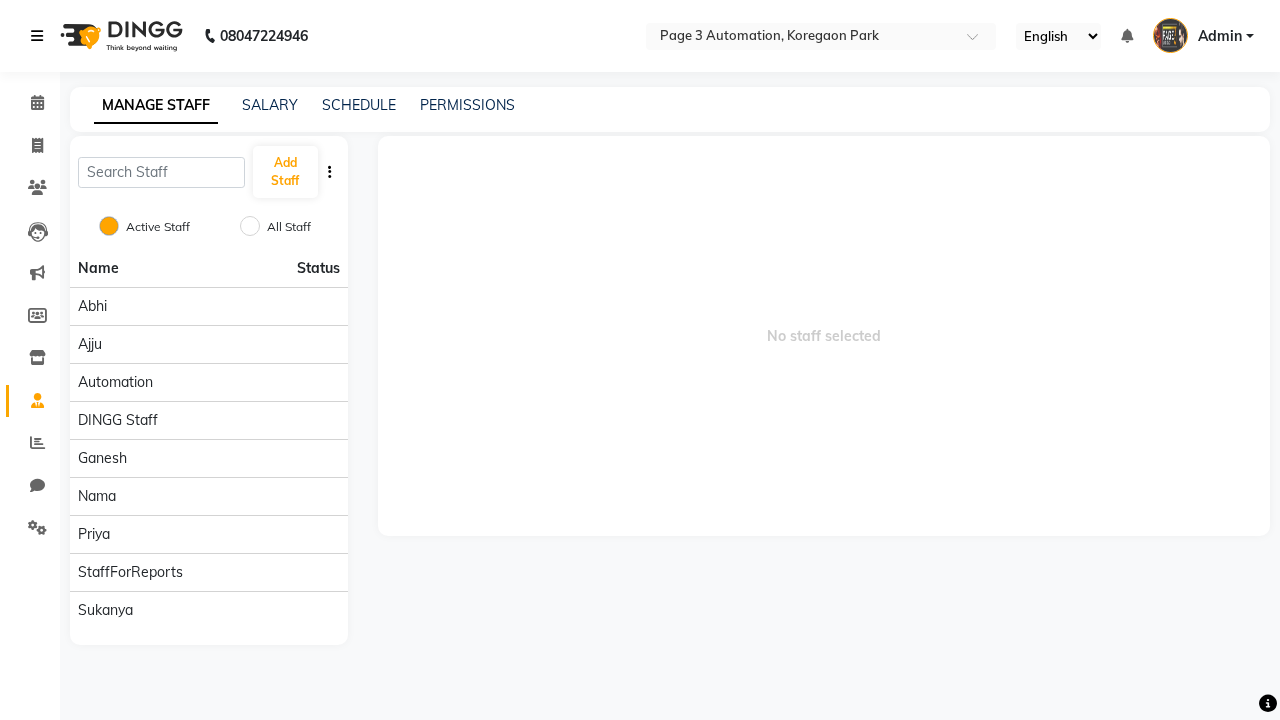 click at bounding box center (37, 36) 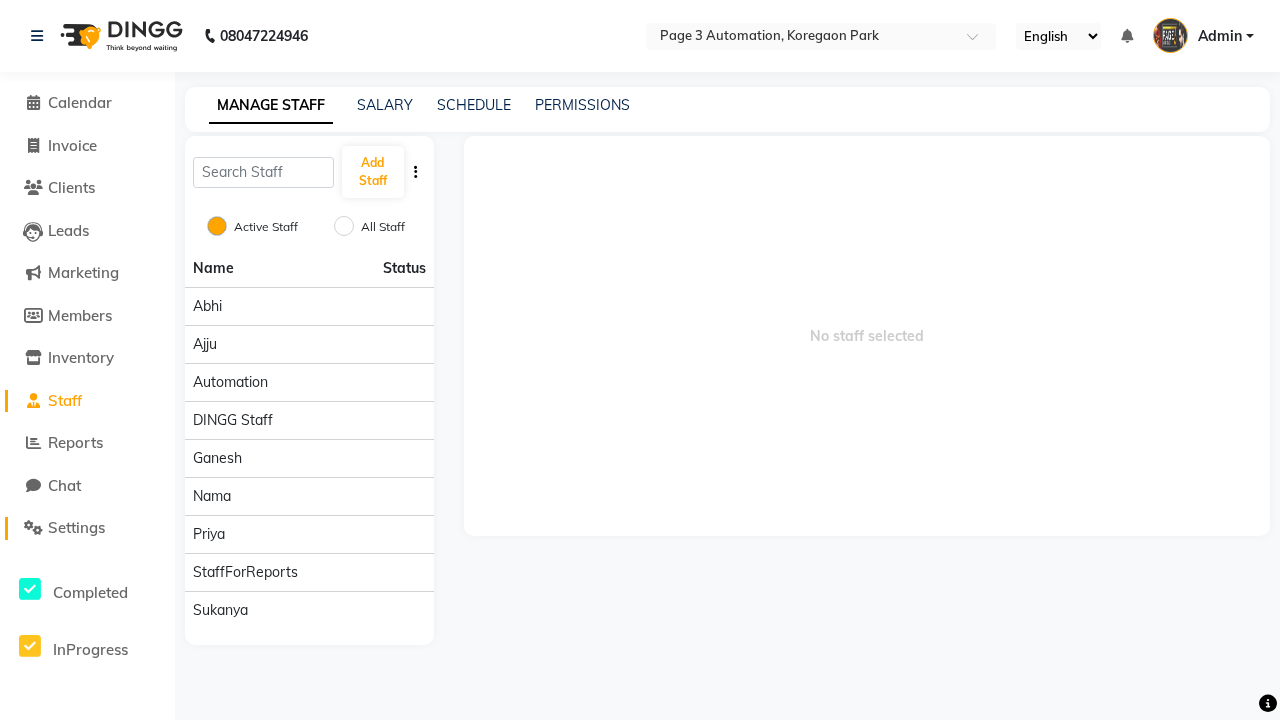 click on "Settings" 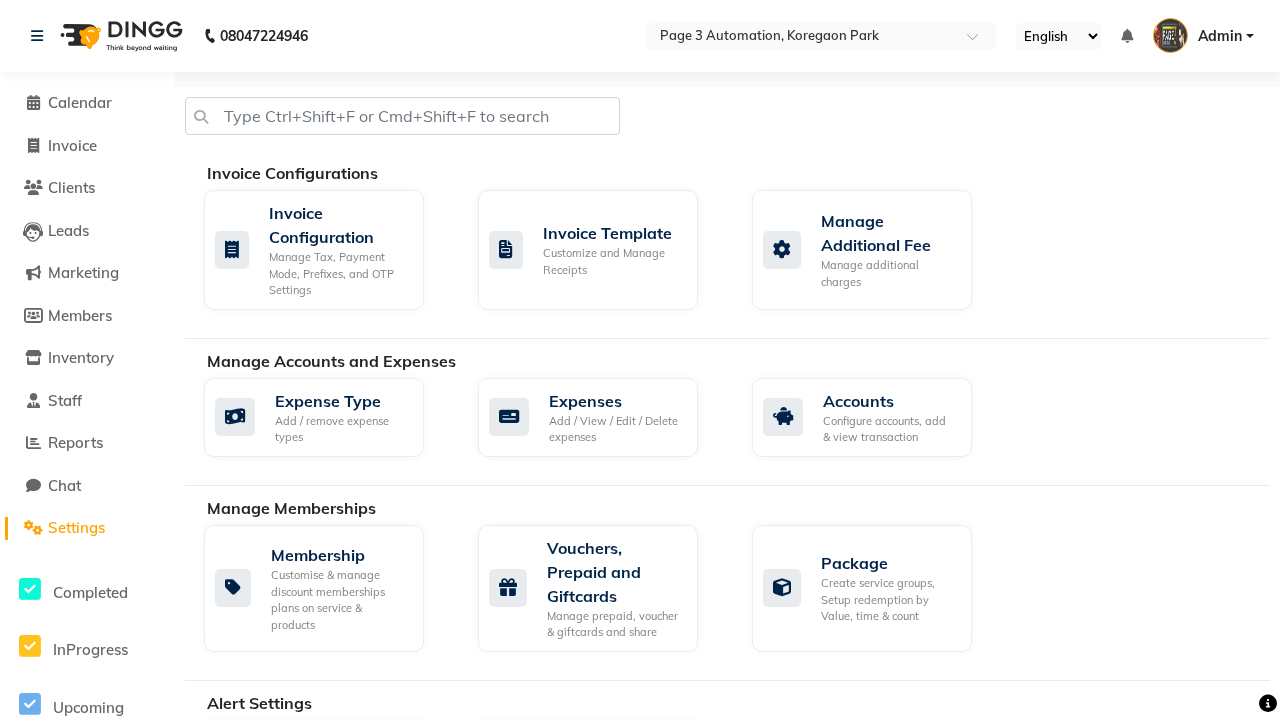 click on "Data Import" 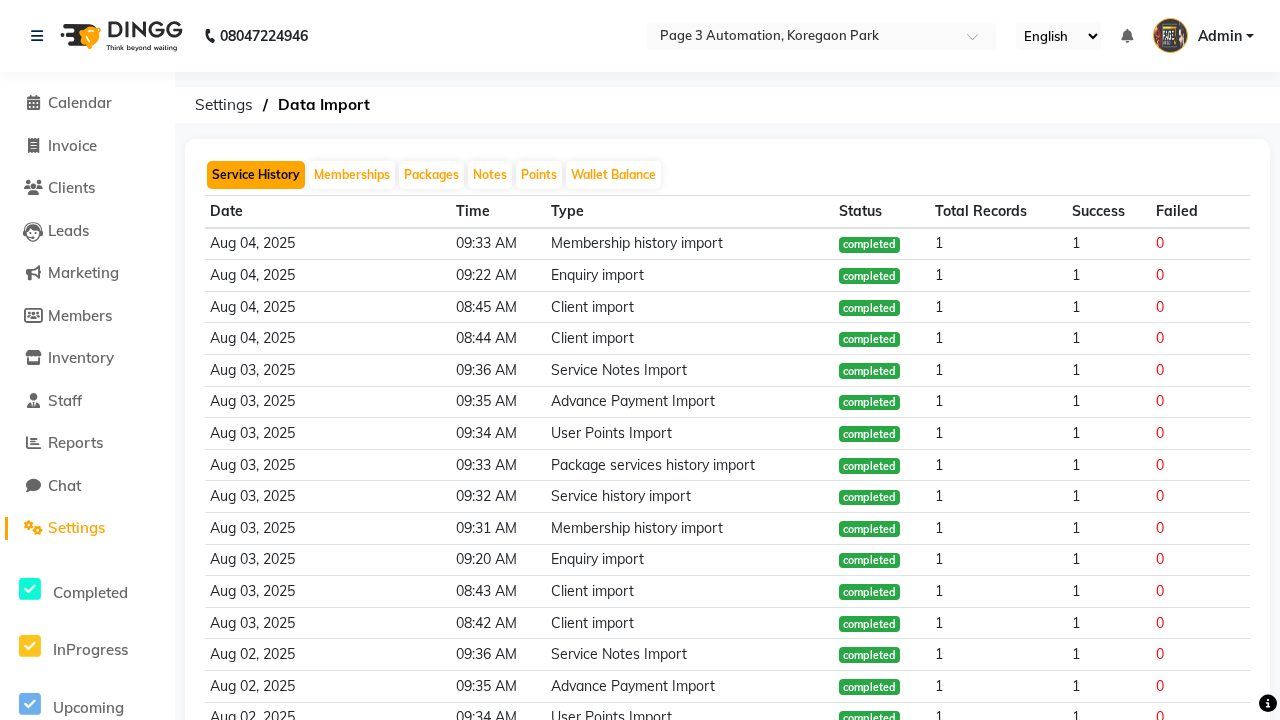 click on "Service History" 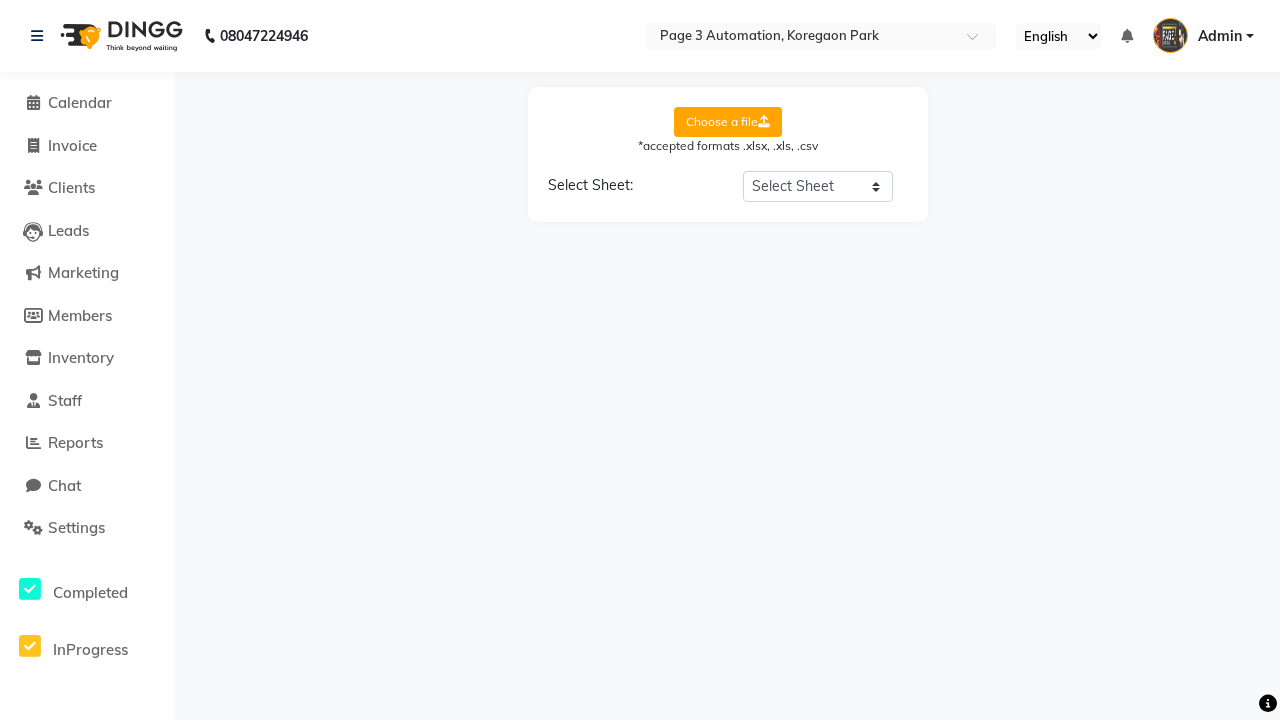 select on "Sheet1" 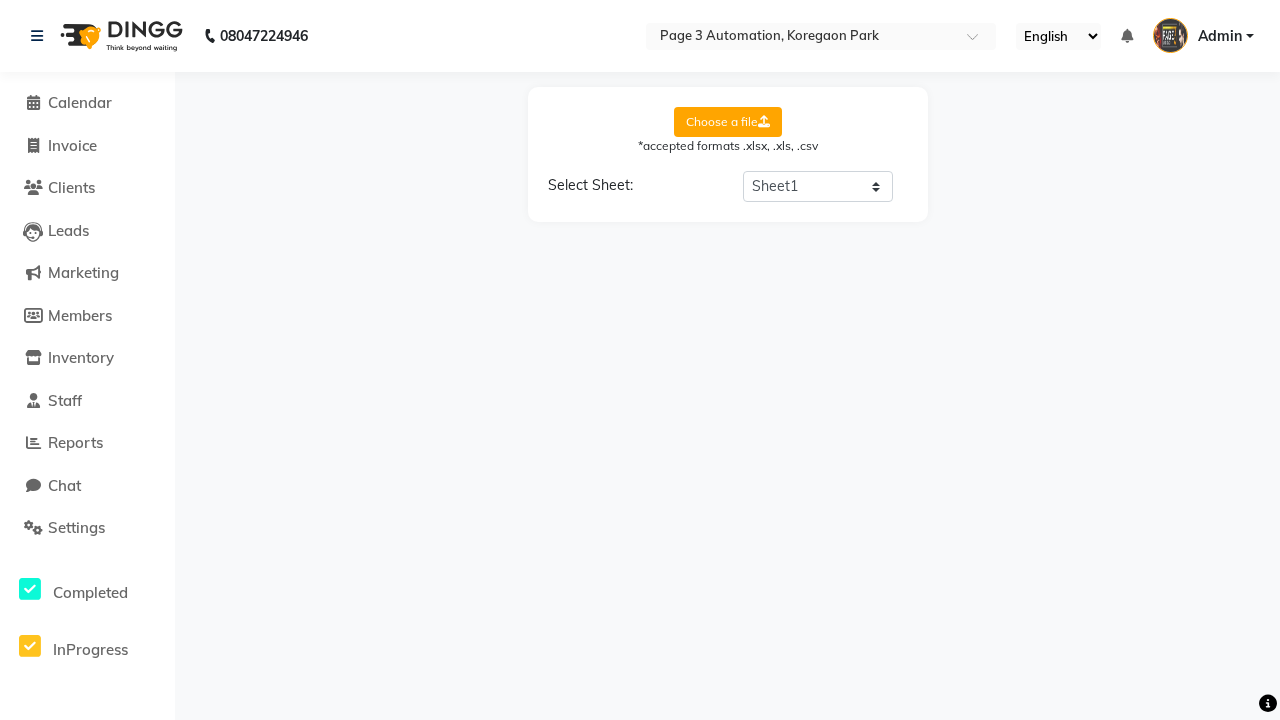select on "Client Name" 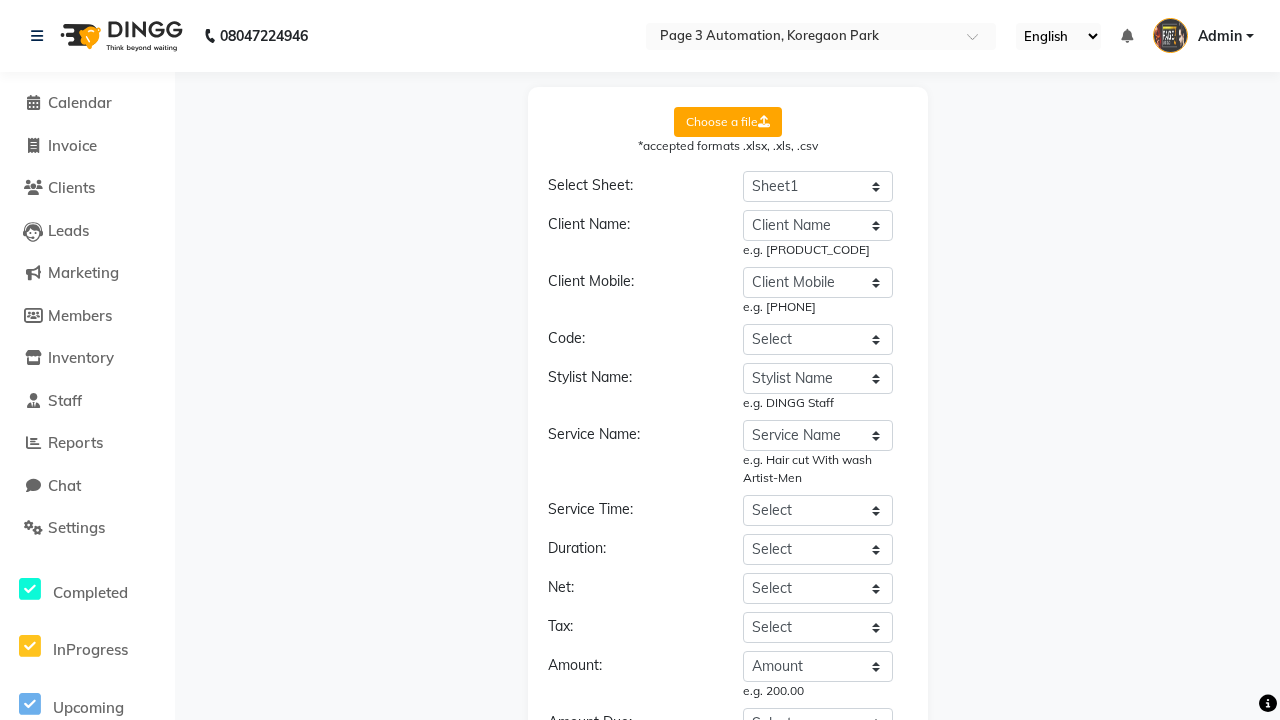 select on "DD/MM/YYYY" 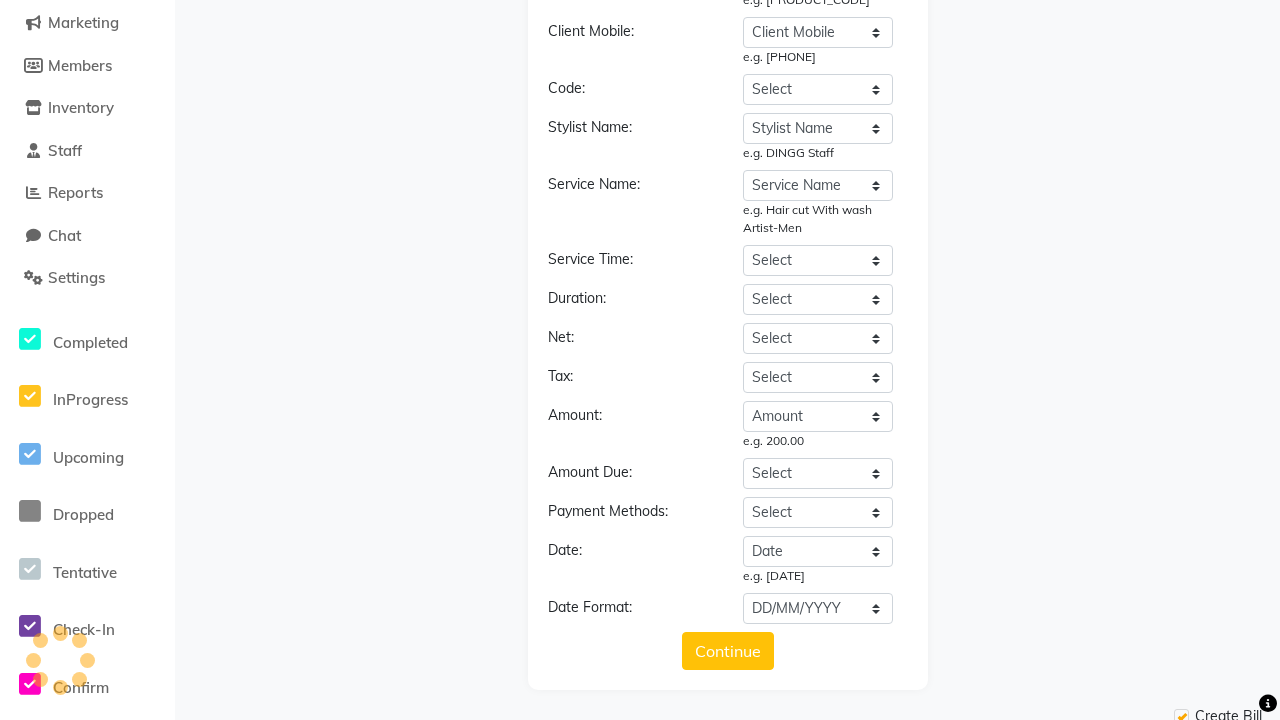 click on "Upload" 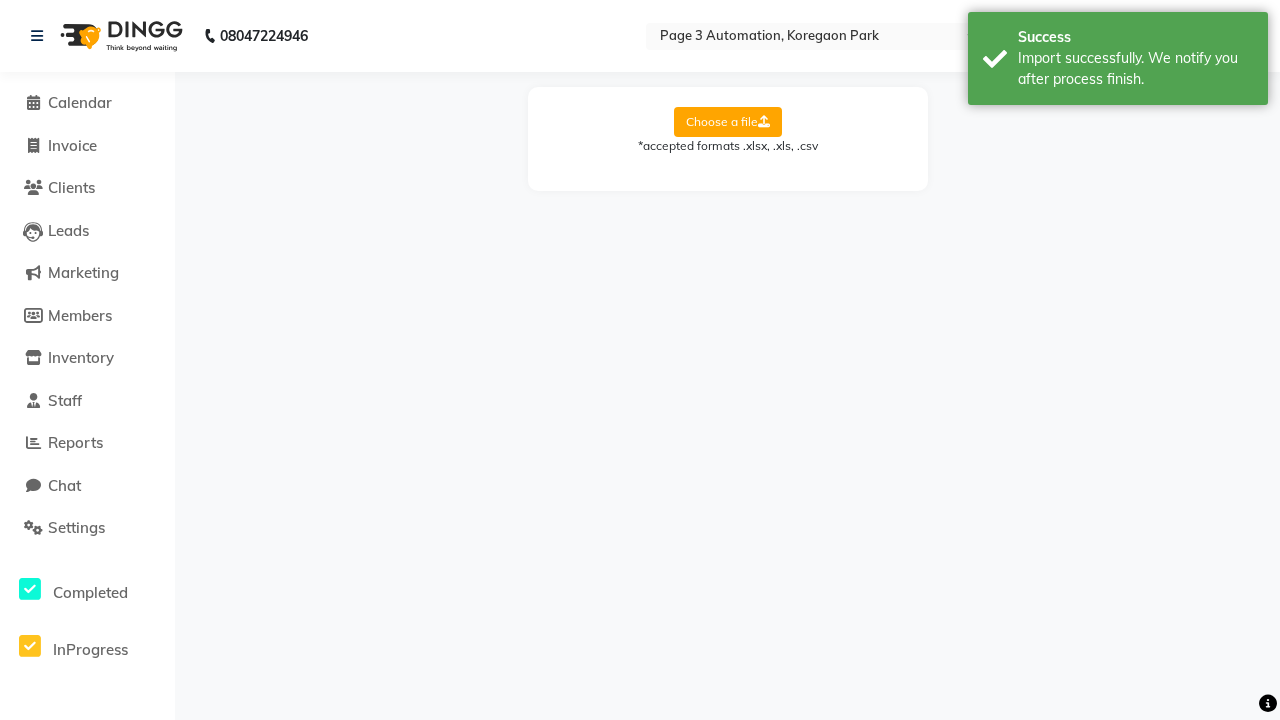 scroll, scrollTop: 0, scrollLeft: 0, axis: both 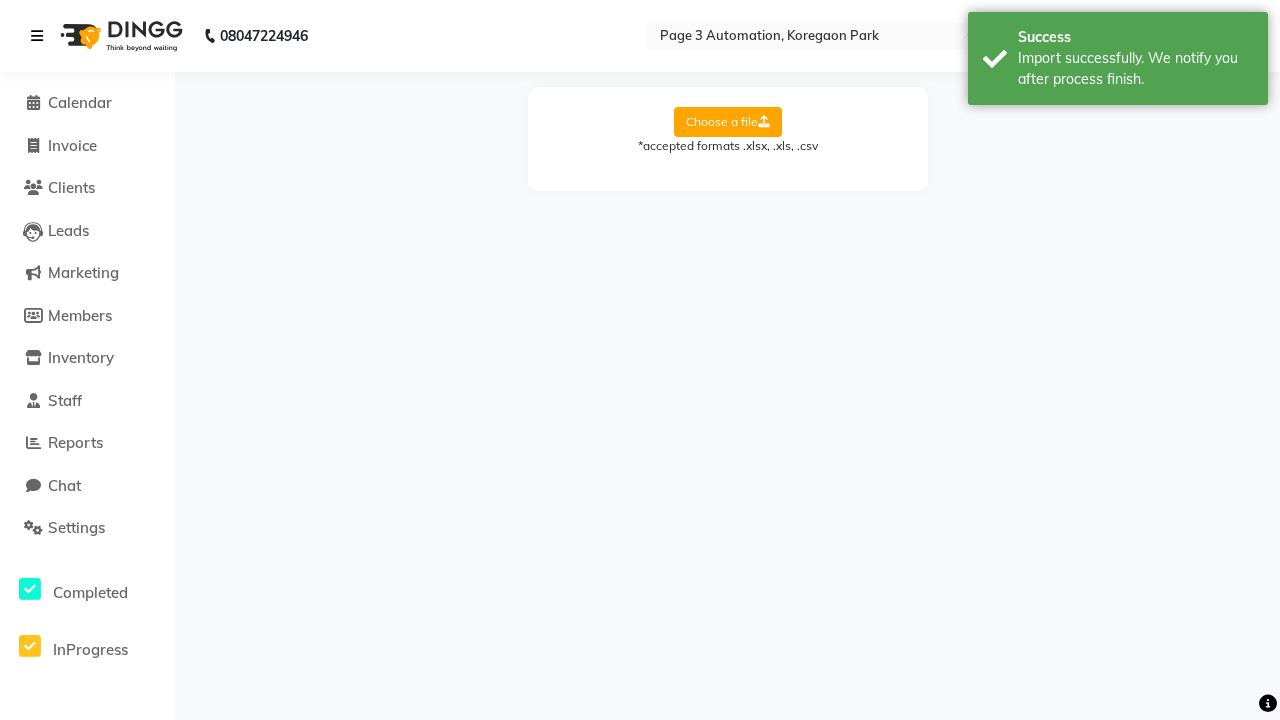 click on "Import successfully. We notify you after process finish." at bounding box center [1135, 69] 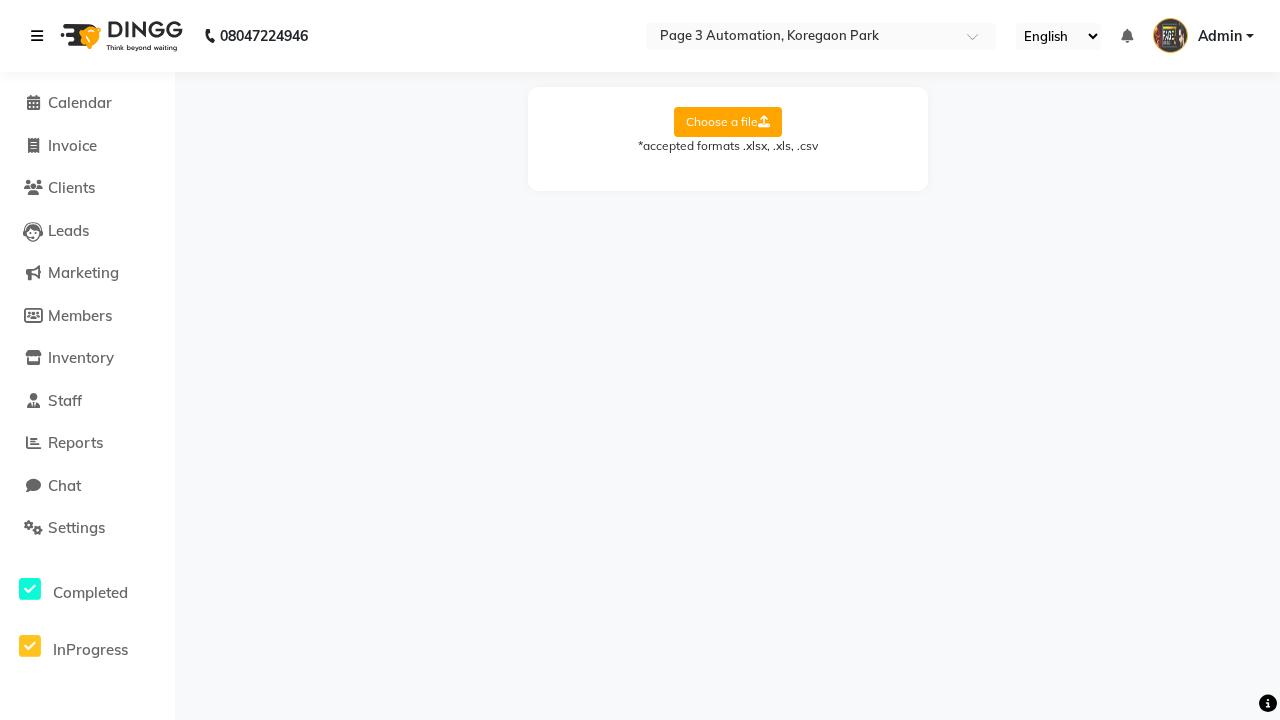 click at bounding box center [37, 36] 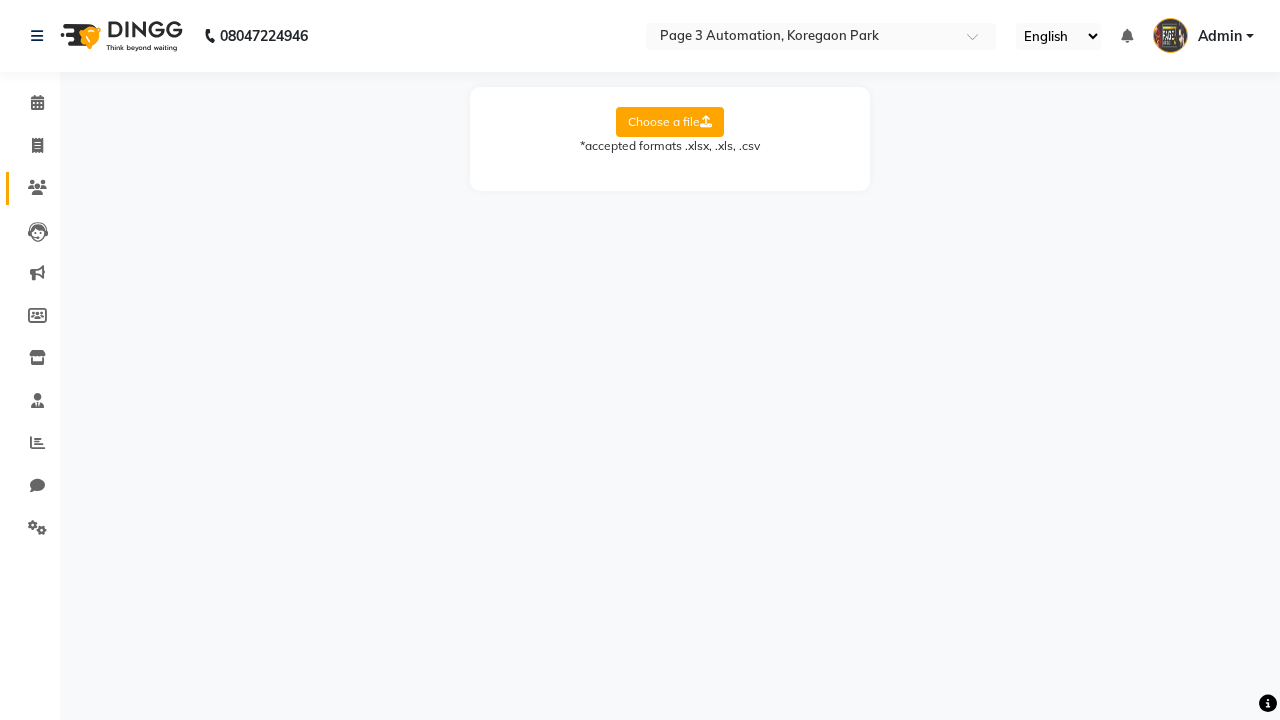 click 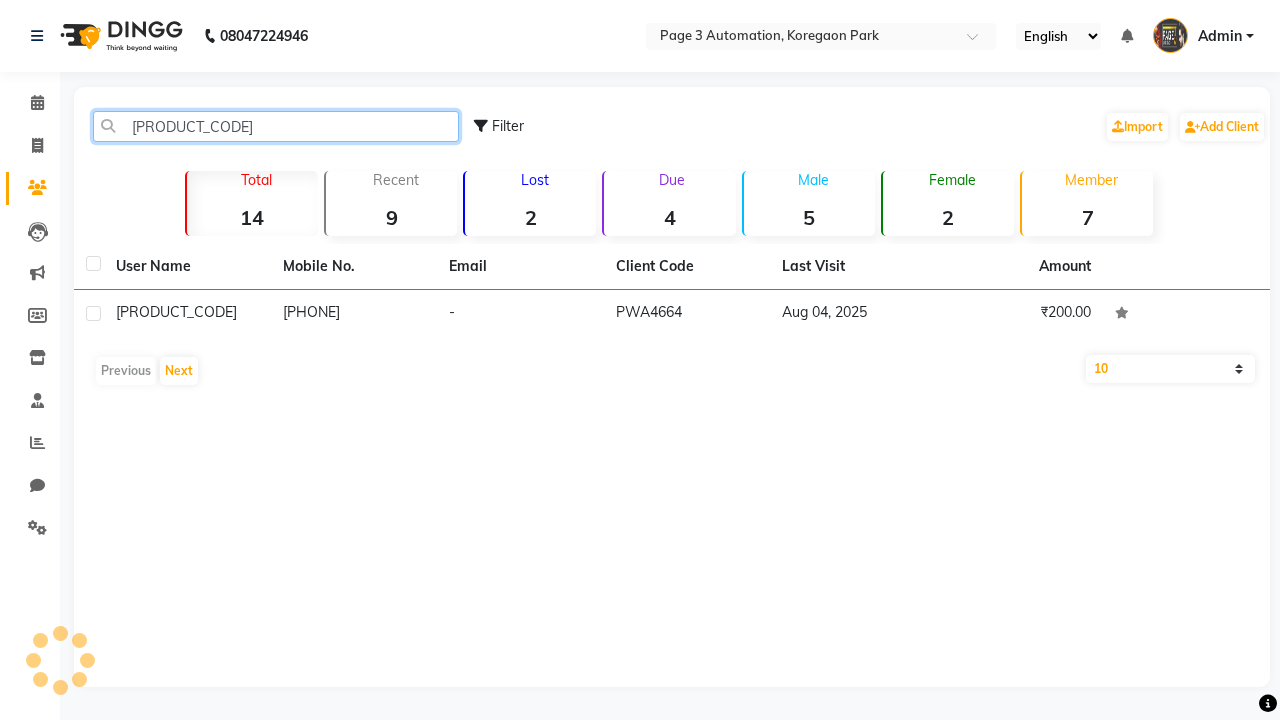 type on "[PRODUCT_CODE]" 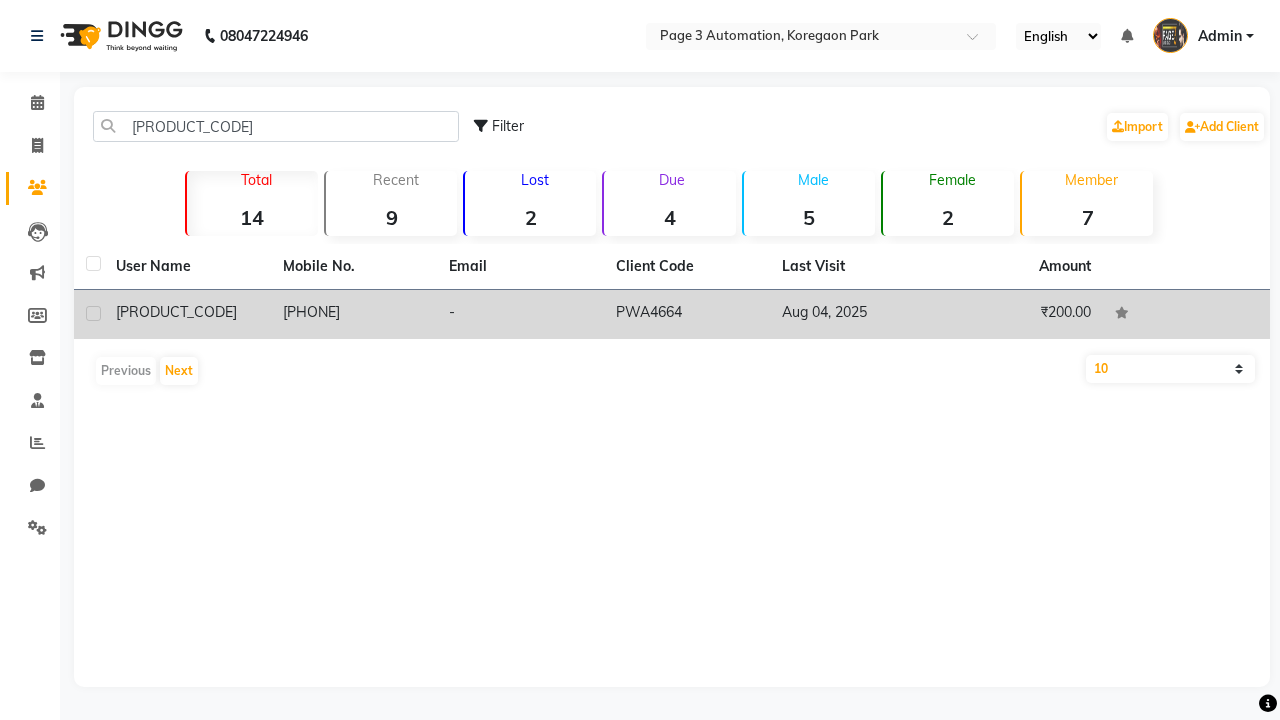 click on "PWA4664" 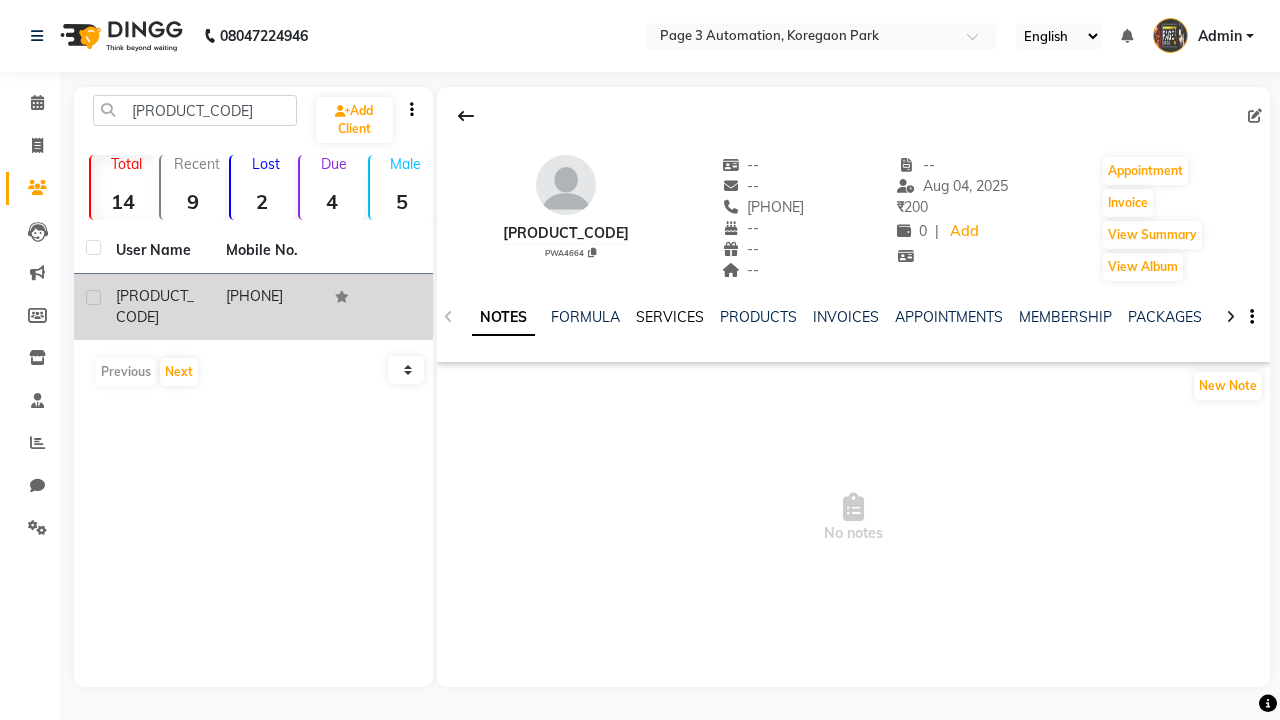 click on "SERVICES" 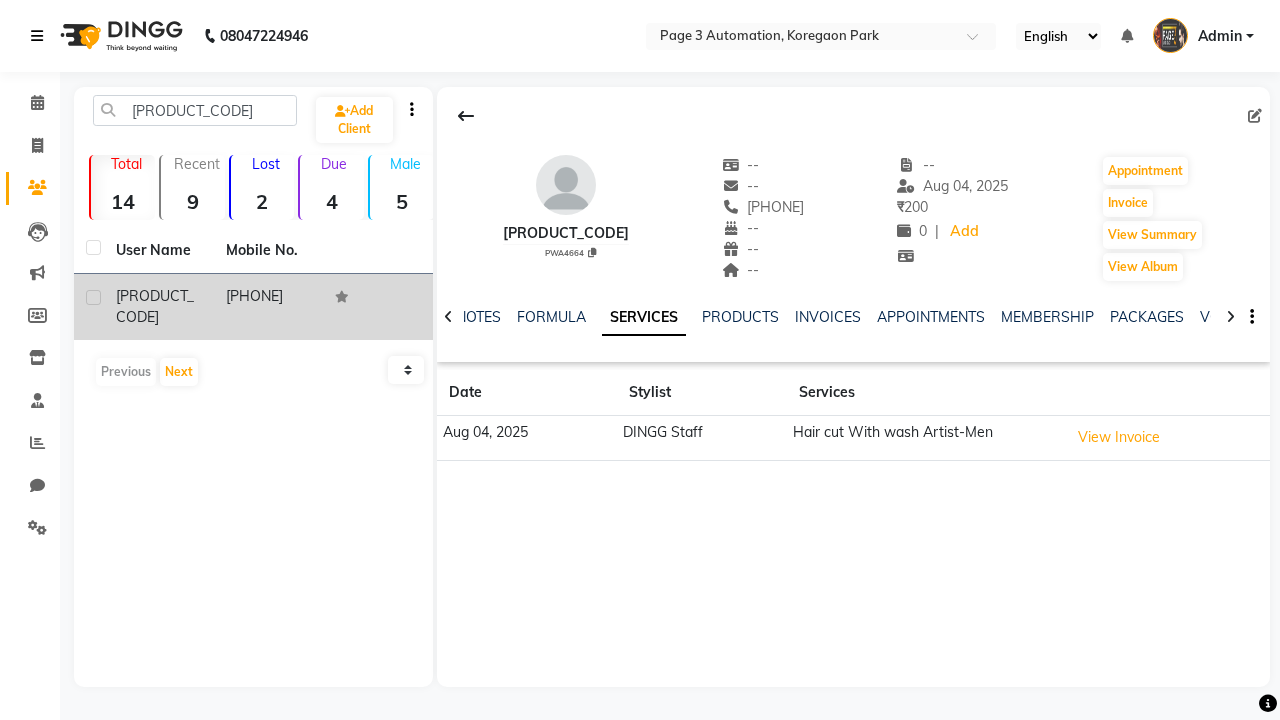 click at bounding box center (37, 36) 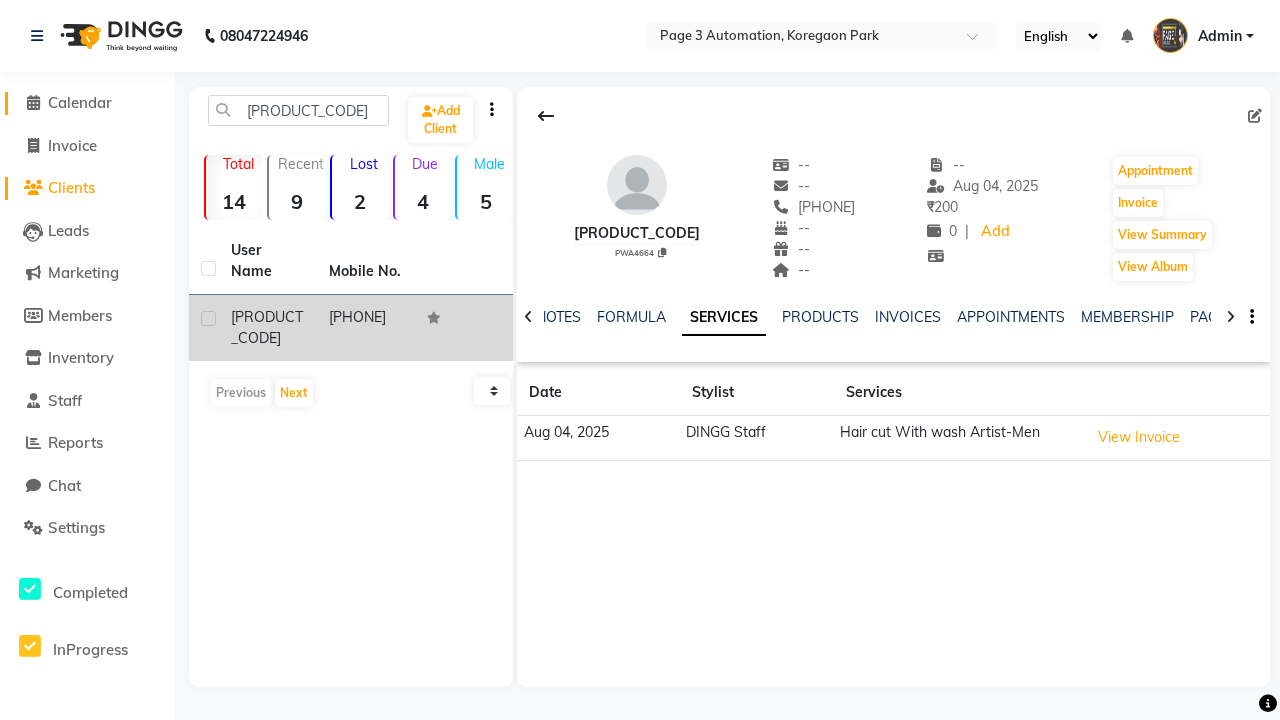 click on "Calendar" 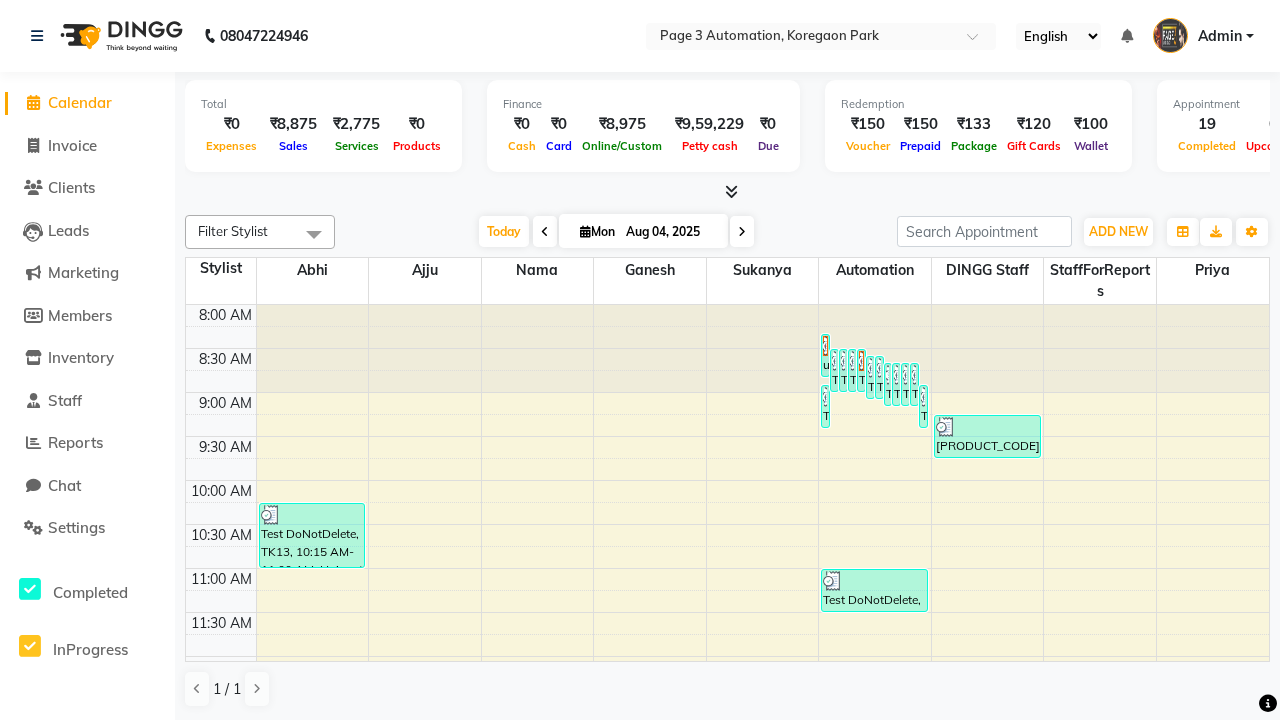 click at bounding box center [314, 234] 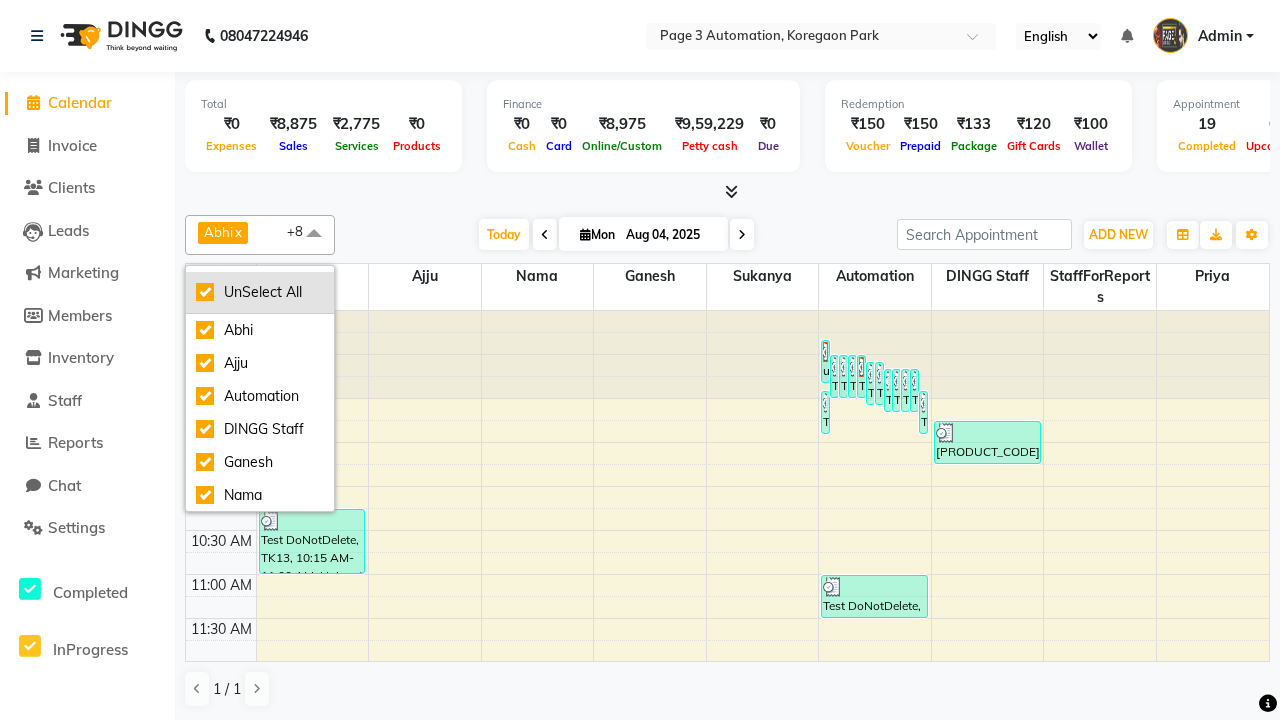 checkbox on "true" 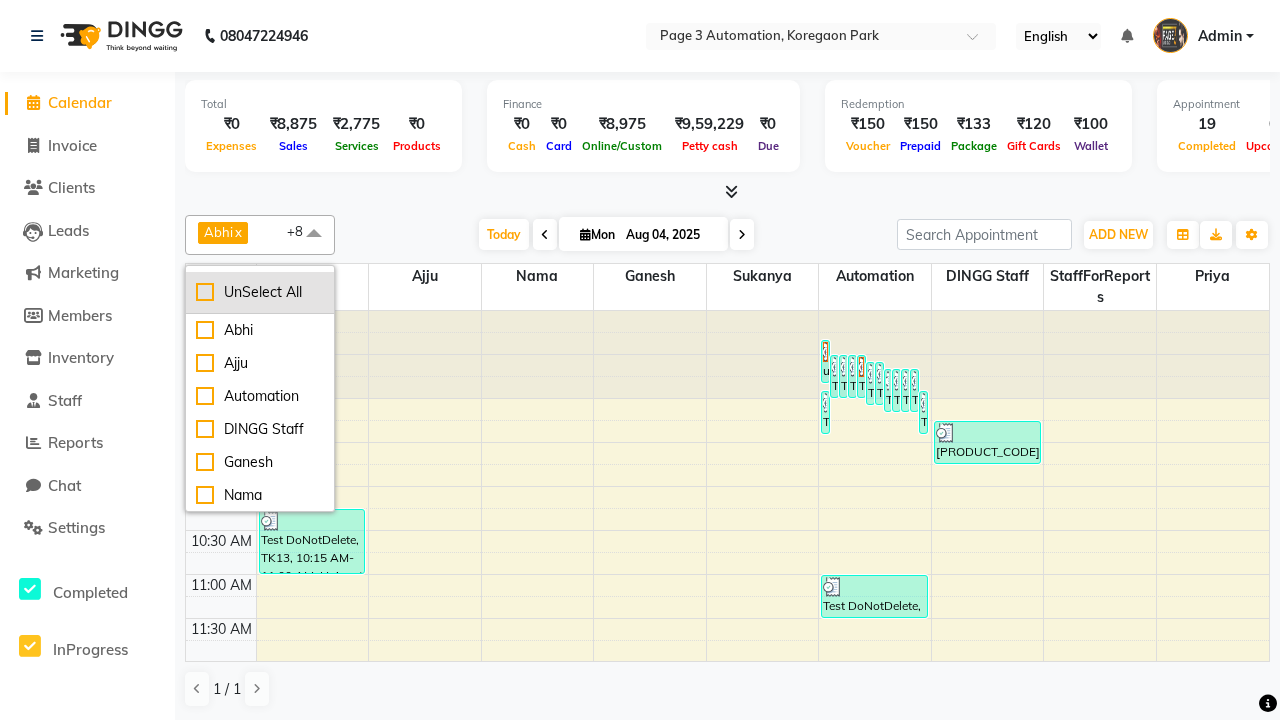 checkbox on "false" 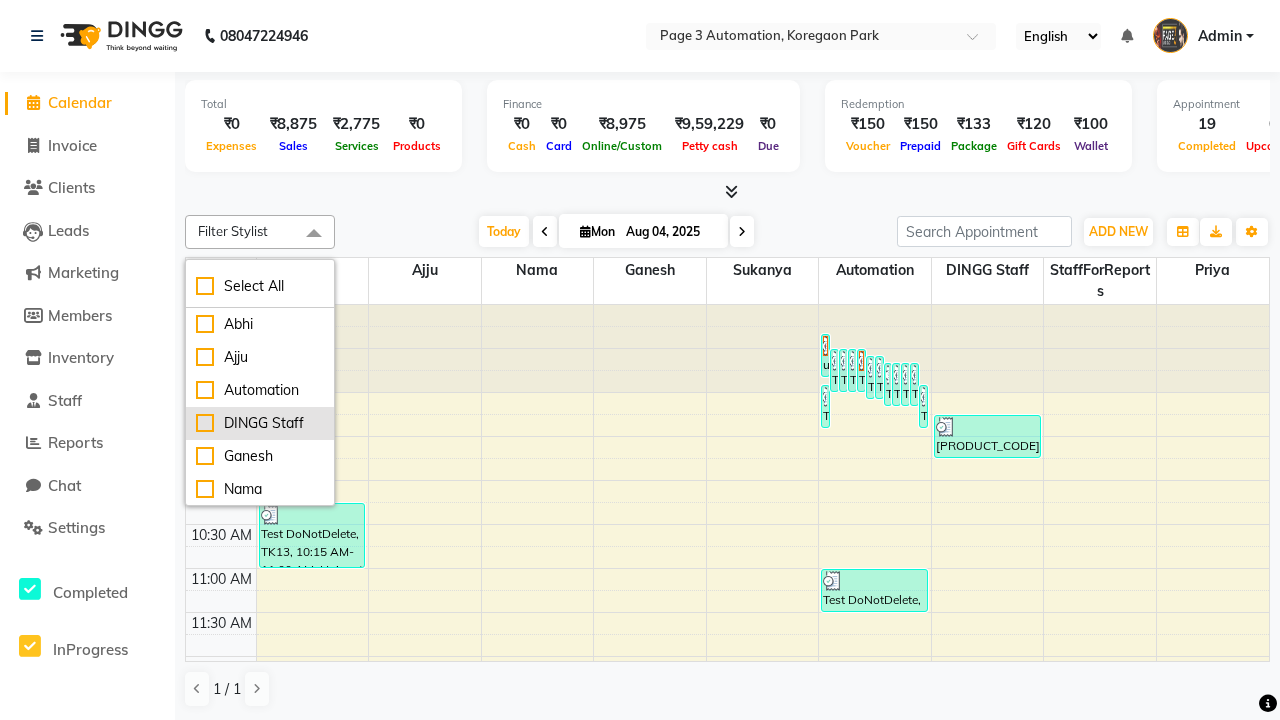 click on "DINGG Staff" at bounding box center (260, 423) 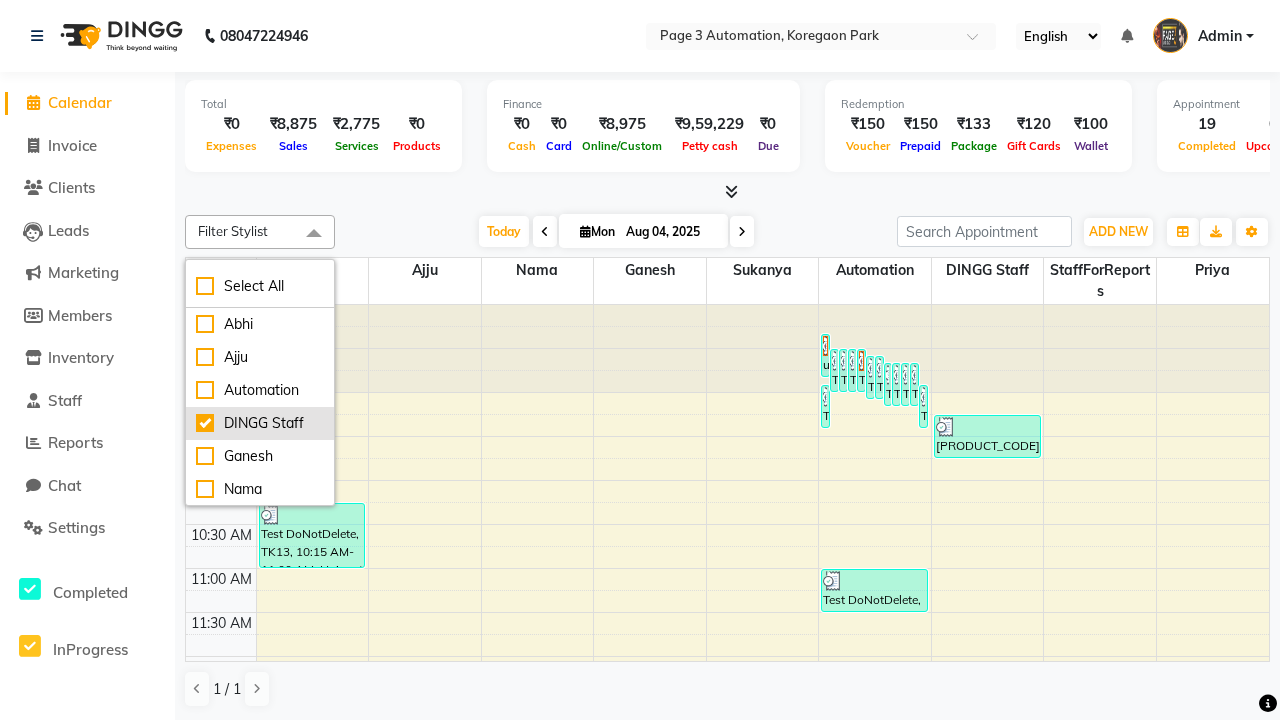 checkbox on "true" 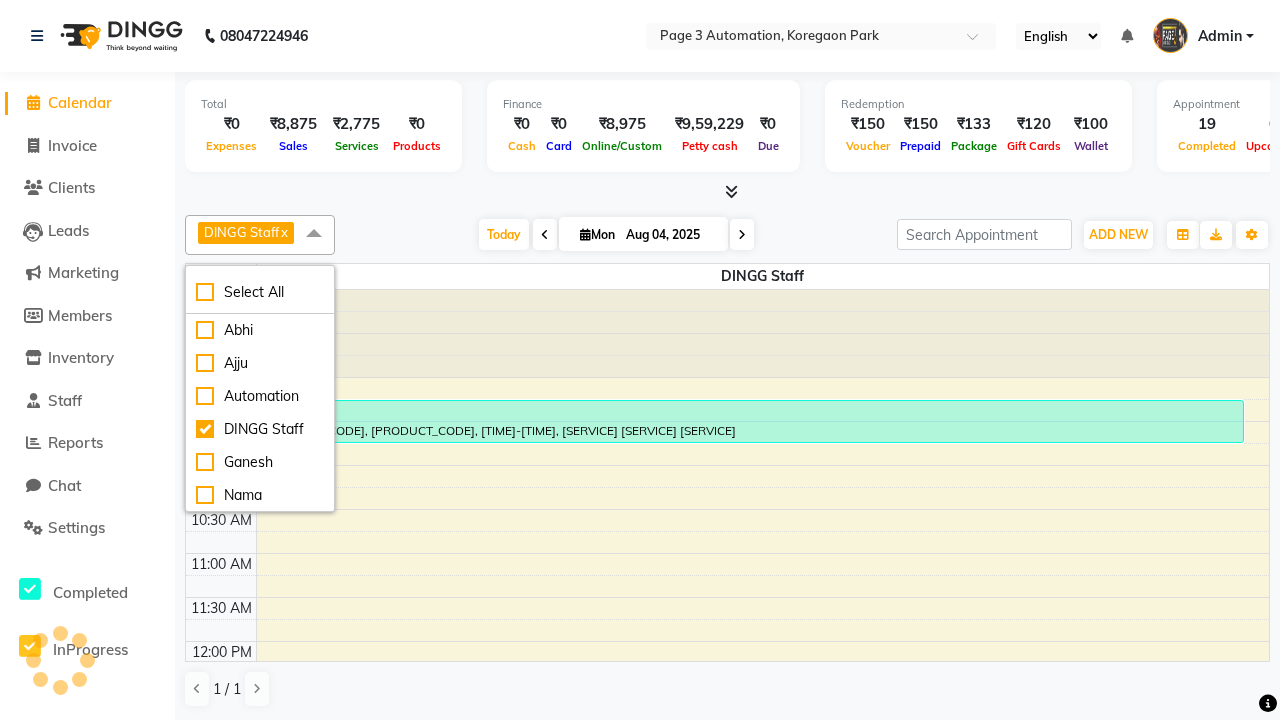 click at bounding box center (314, 234) 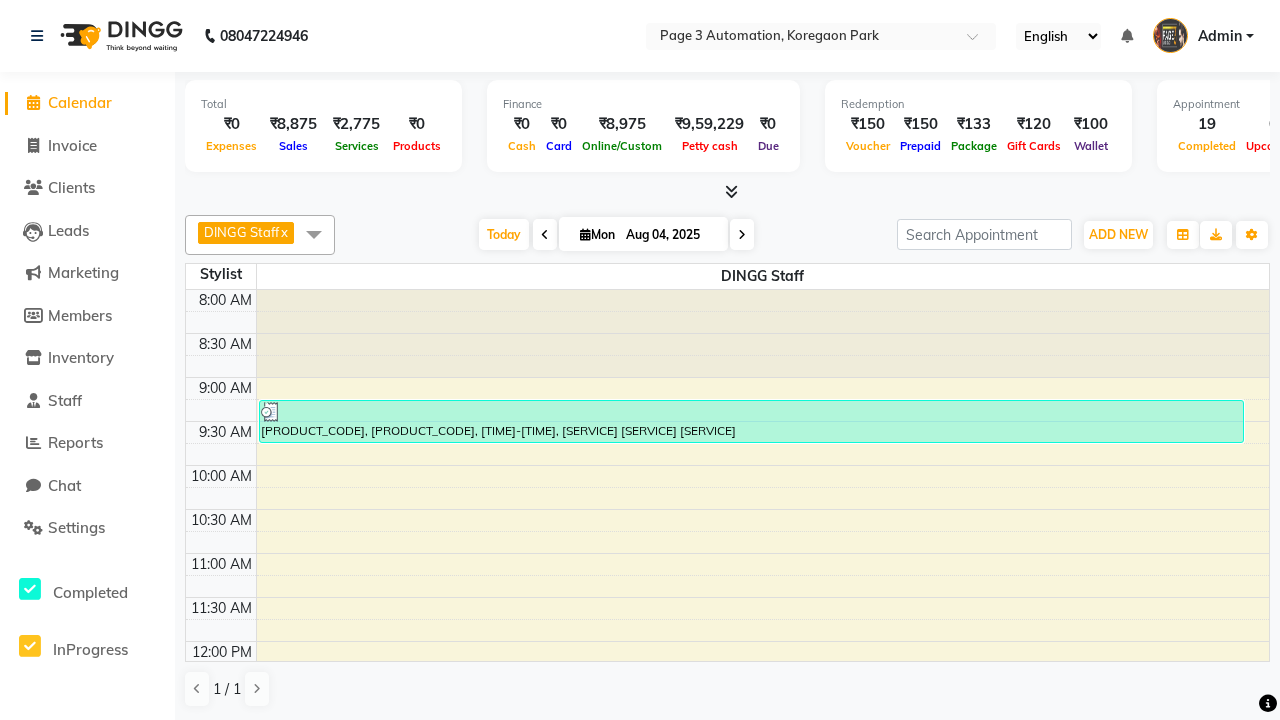 click on "[PRODUCT_CODE], [PRODUCT_CODE], [TIME]-[TIME], [SERVICE] [SERVICE] [SERVICE]" at bounding box center (751, 421) 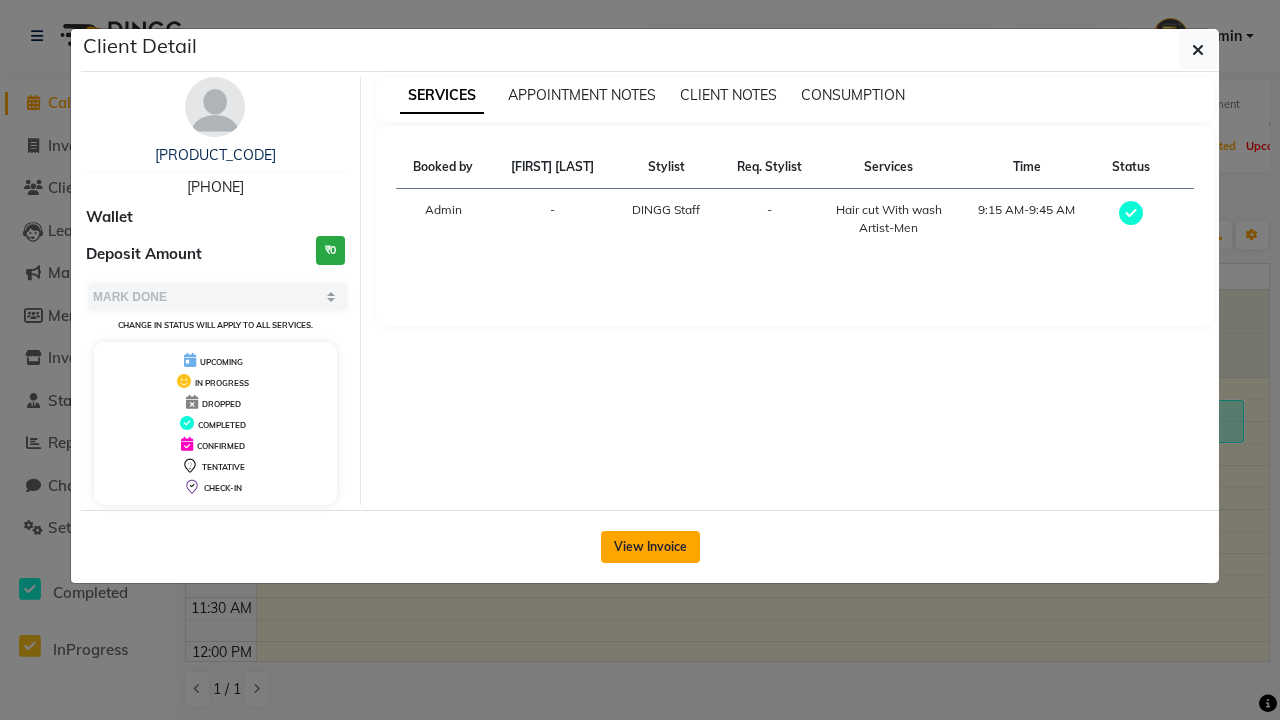 click on "View Invoice" 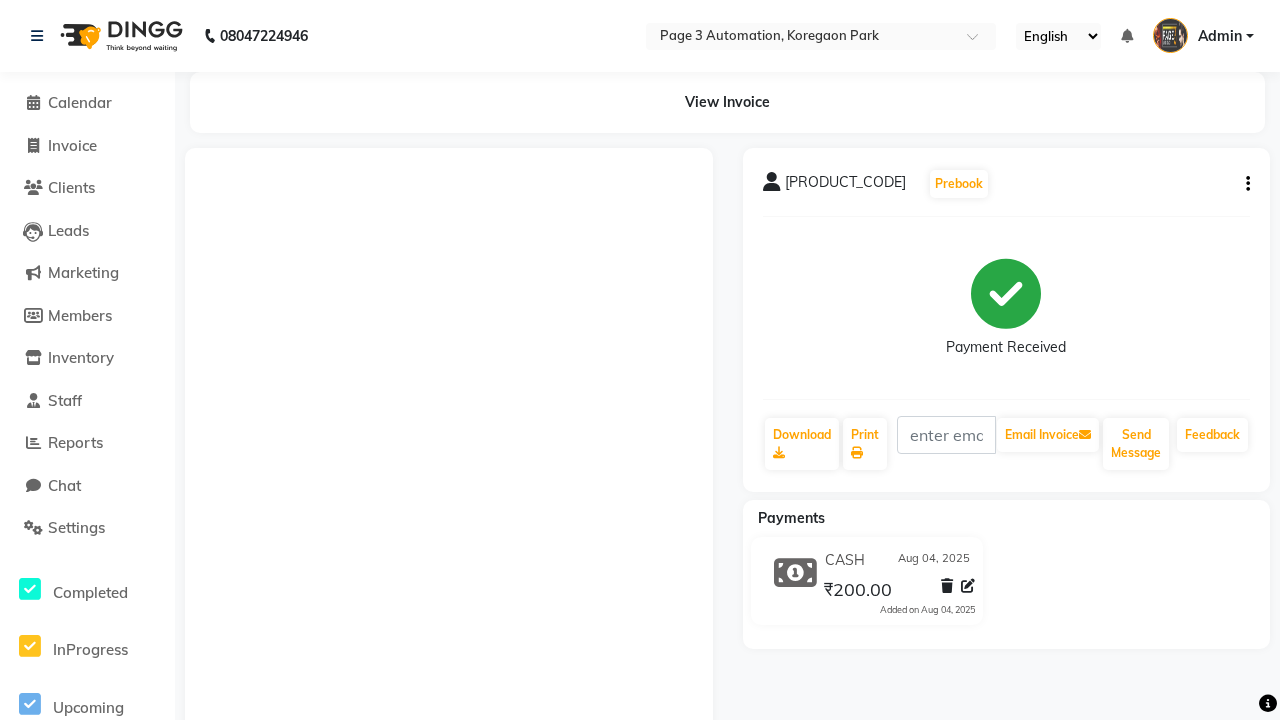 click 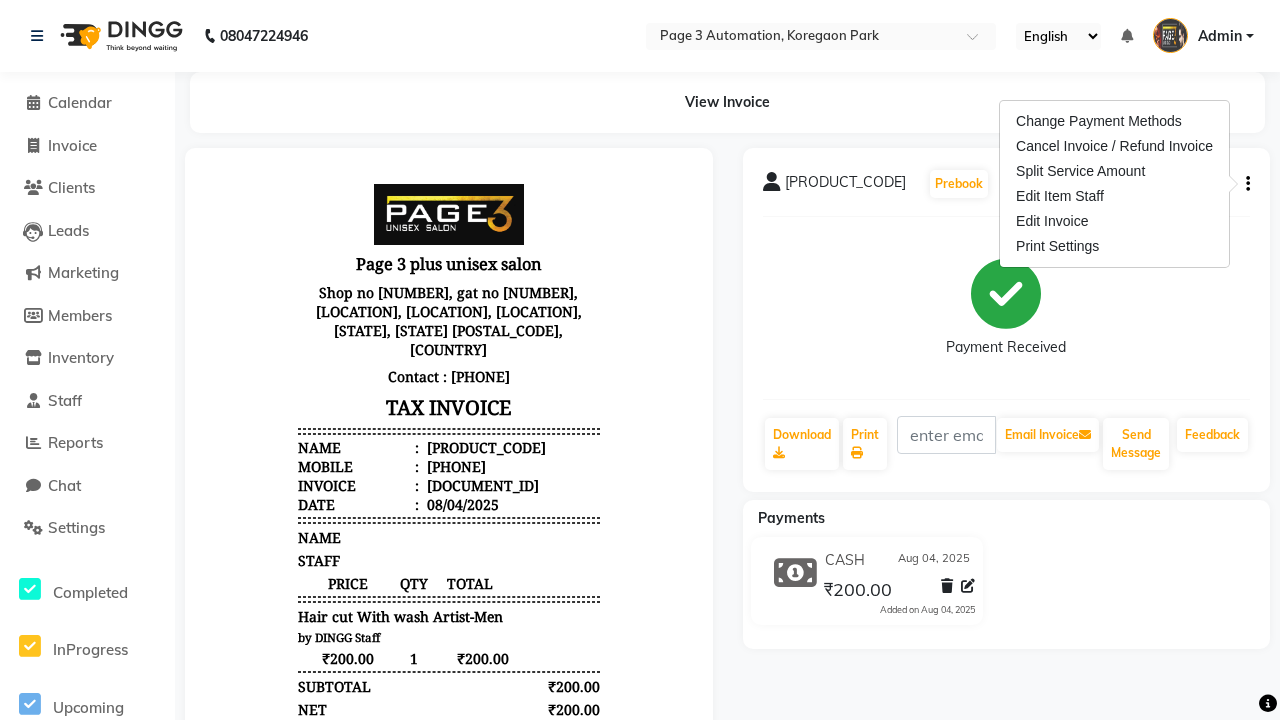 scroll, scrollTop: 0, scrollLeft: 0, axis: both 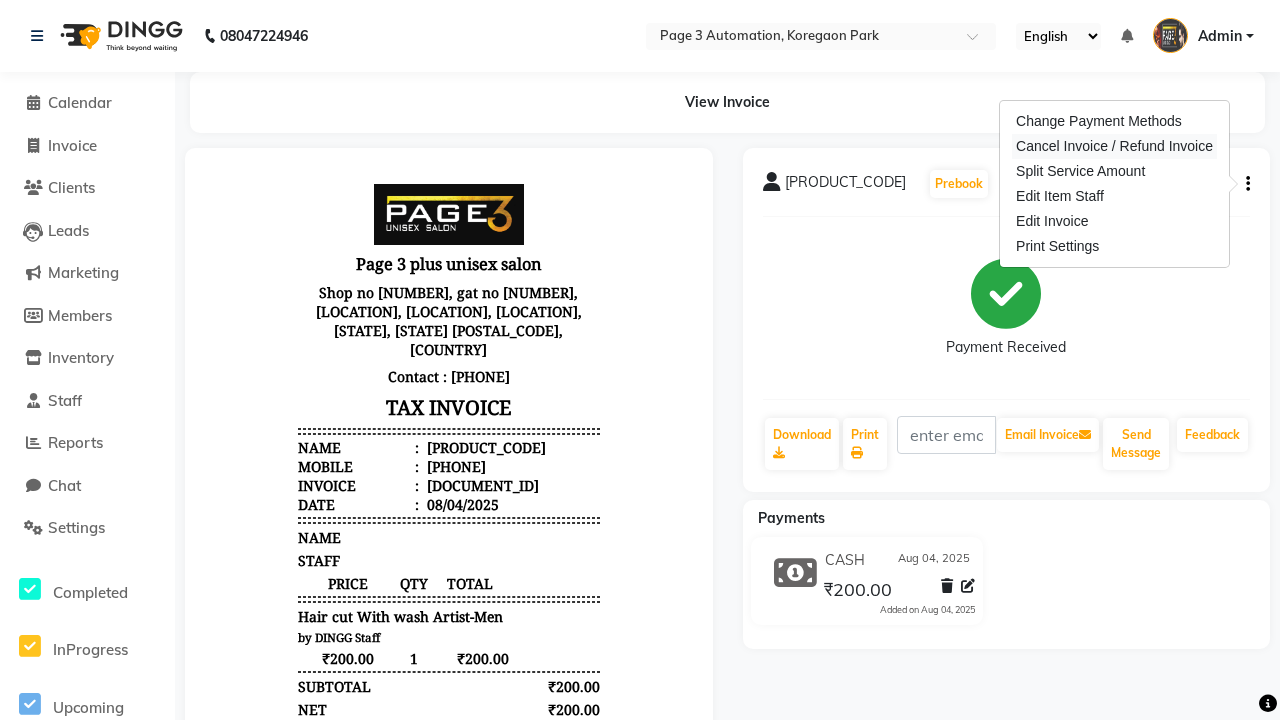 click on "Cancel Invoice / Refund Invoice" at bounding box center [1114, 146] 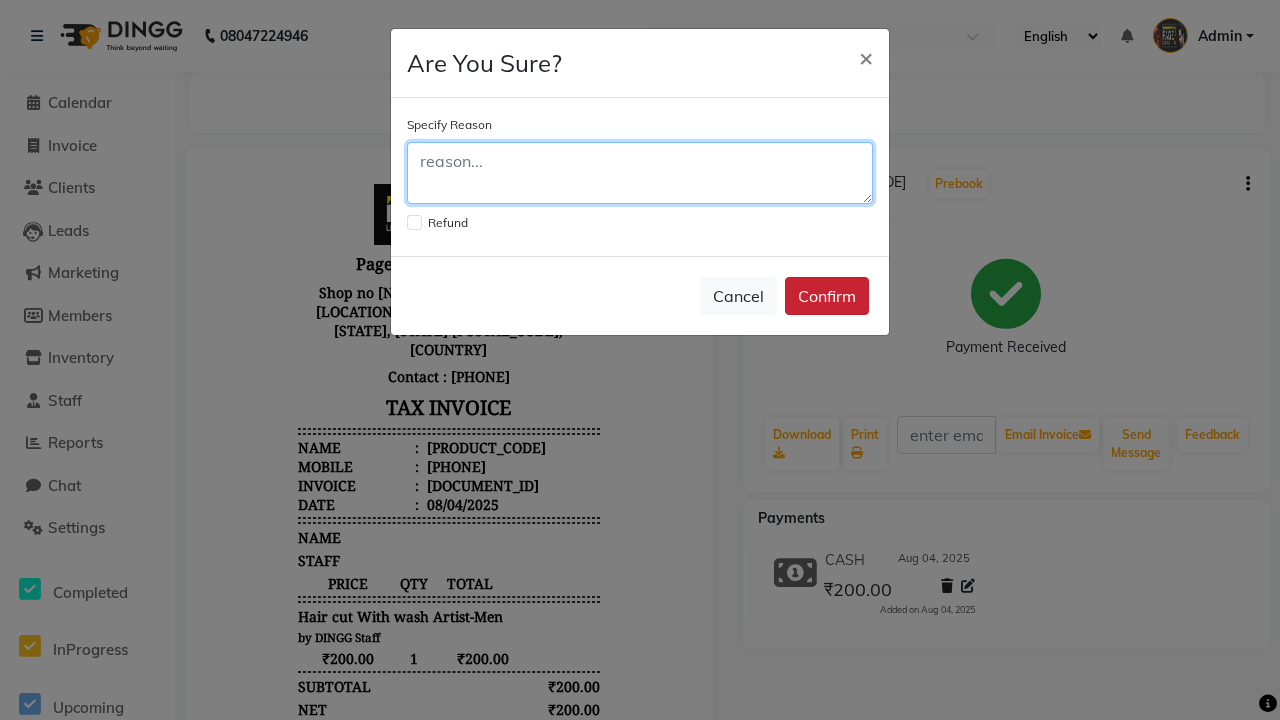 click 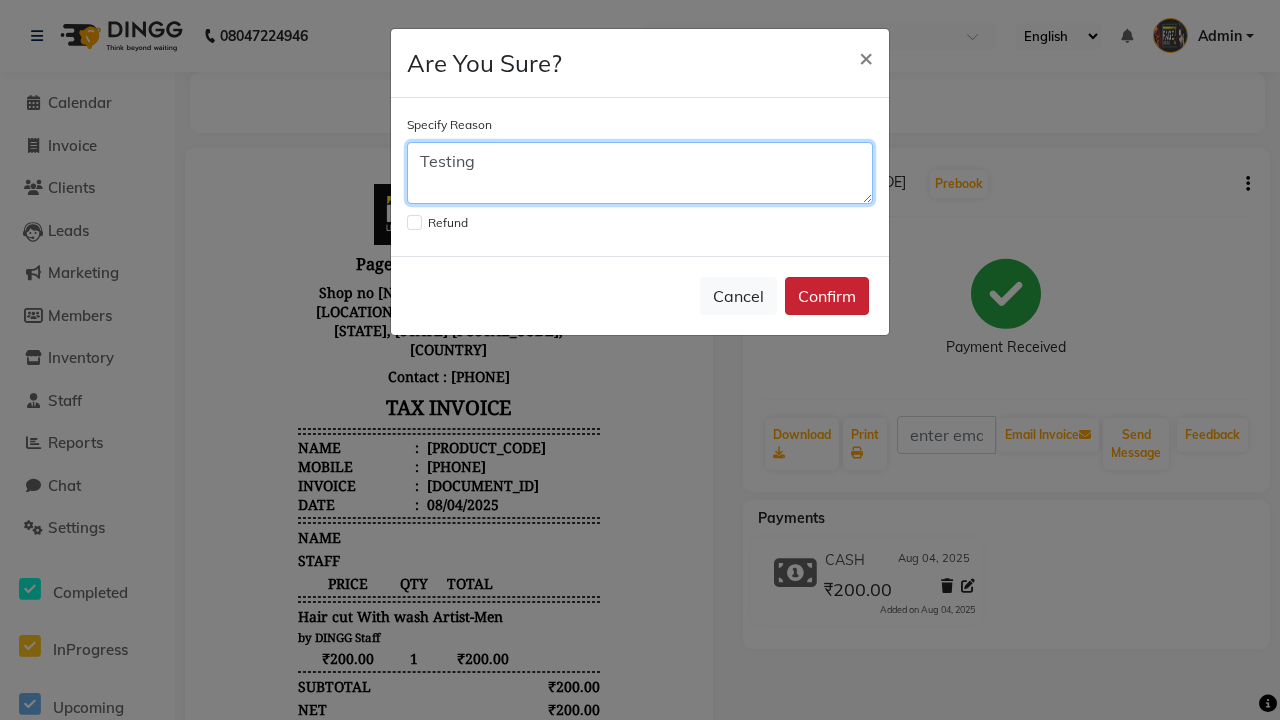 type on "Testing" 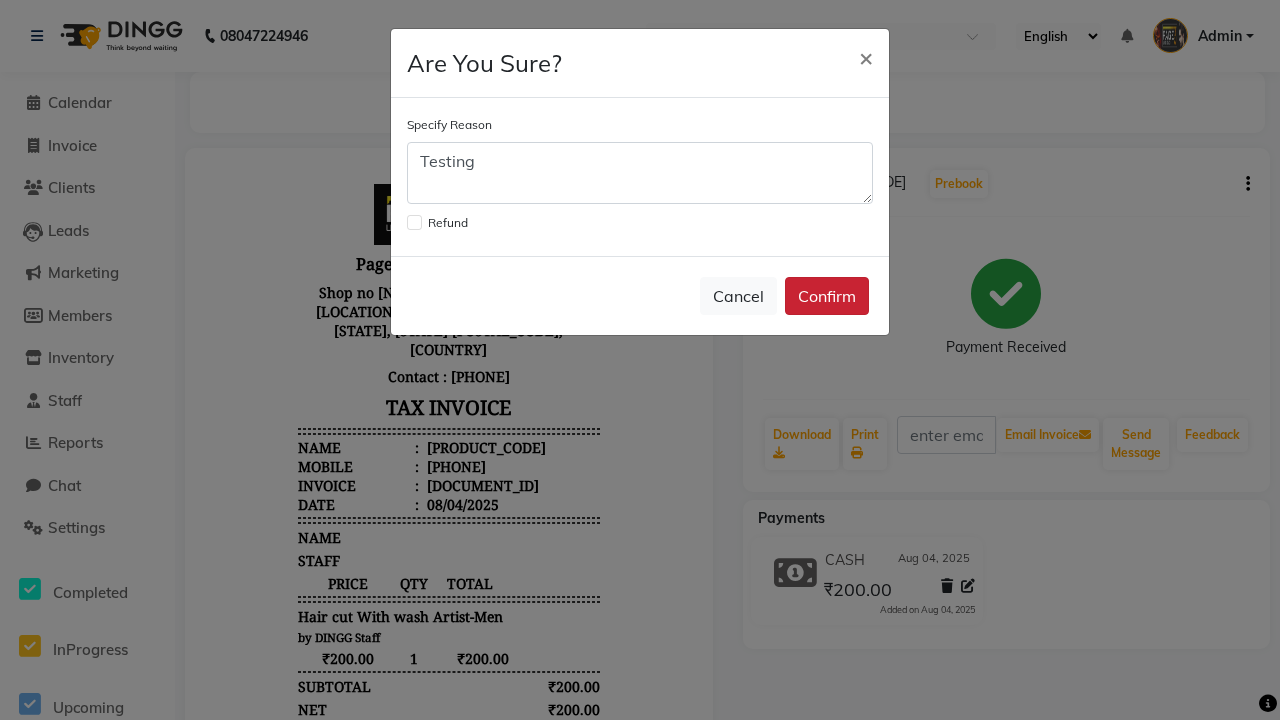 click on "Confirm" 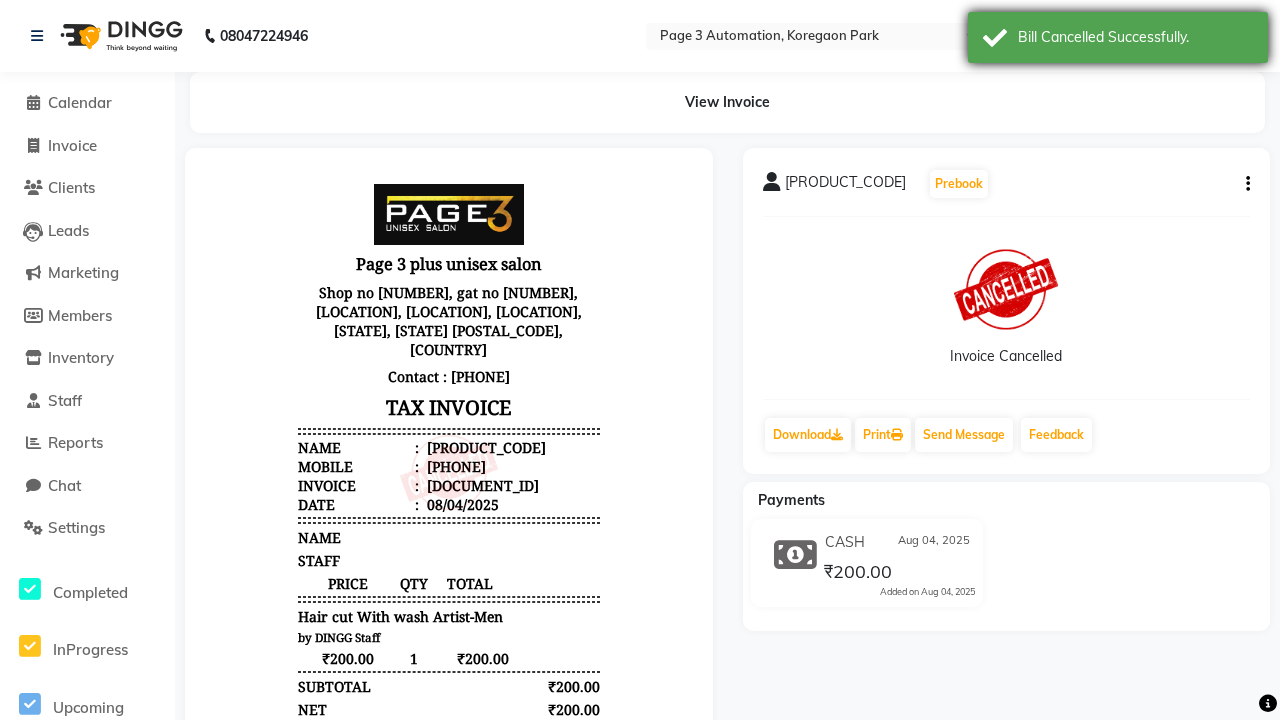 click on "Bill Cancelled Successfully." at bounding box center [1135, 37] 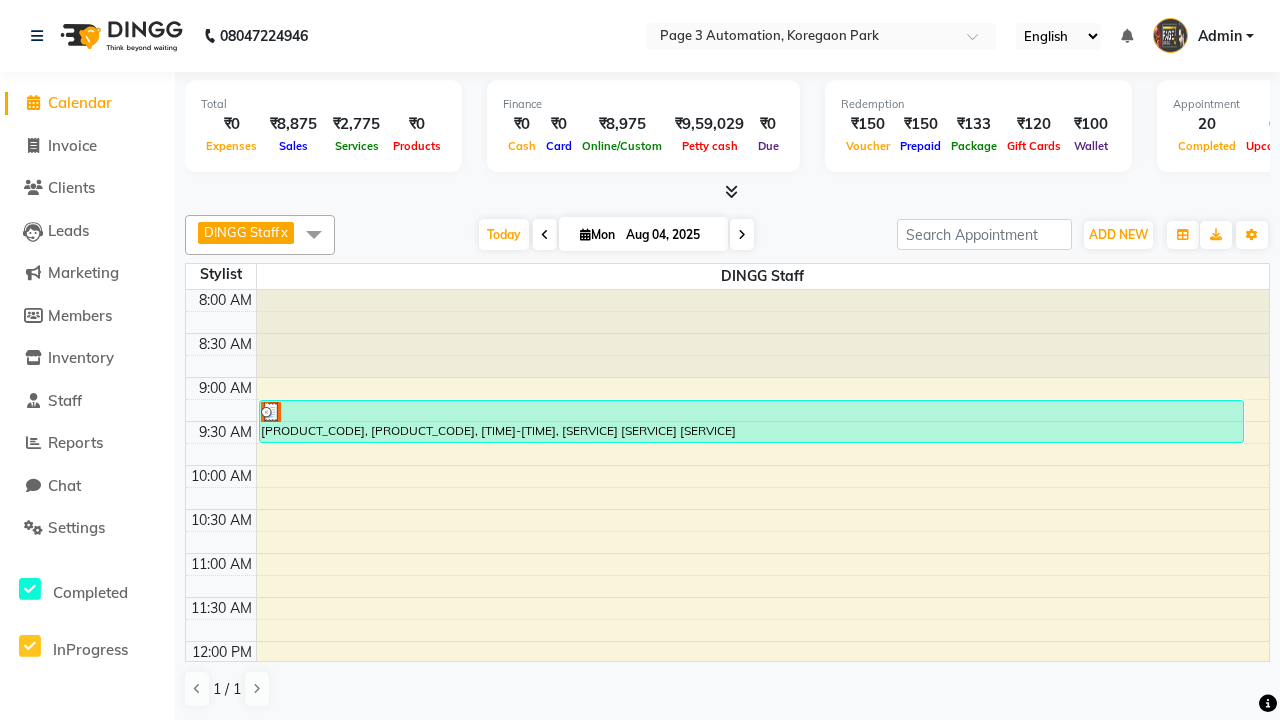 click at bounding box center [314, 234] 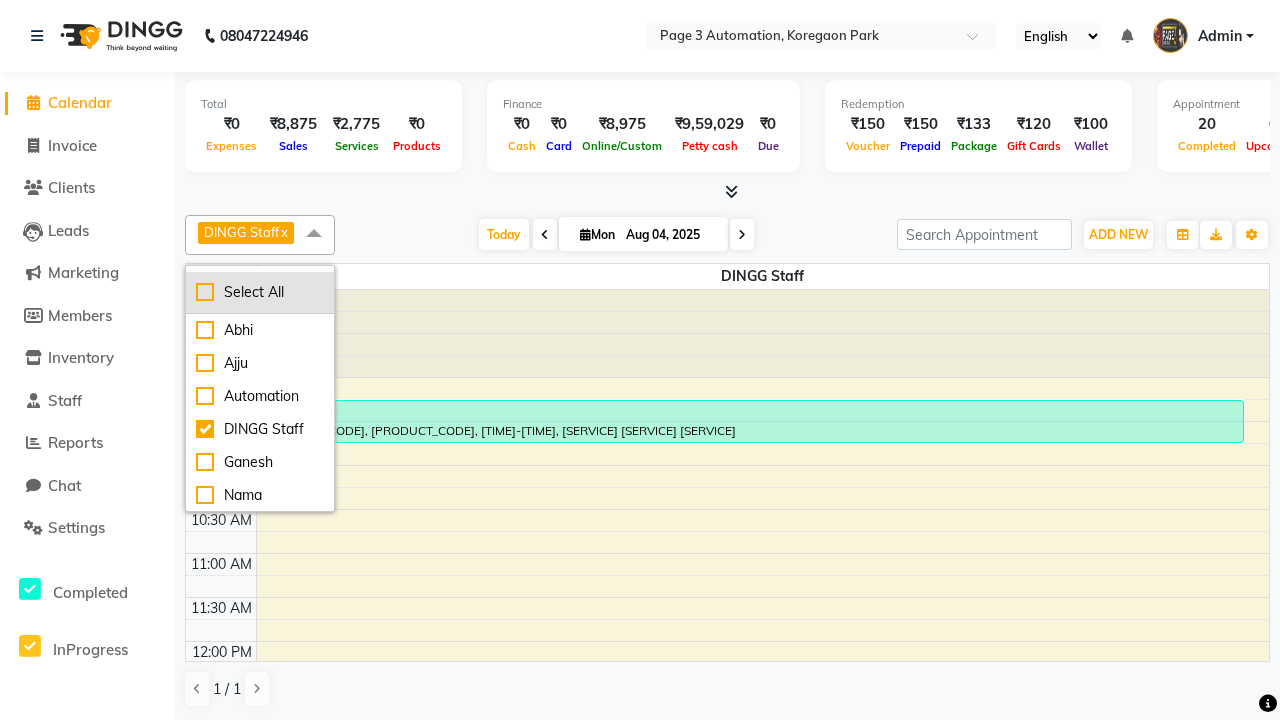click on "Select All" at bounding box center [260, 292] 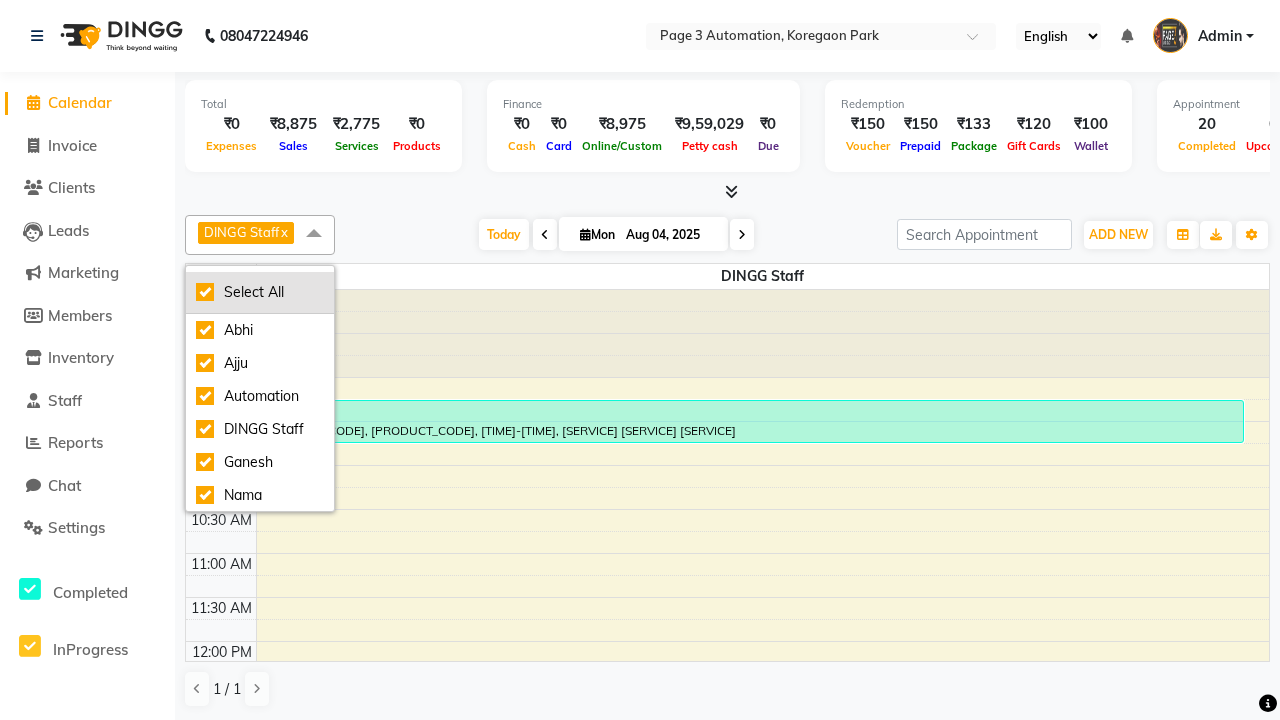 checkbox on "true" 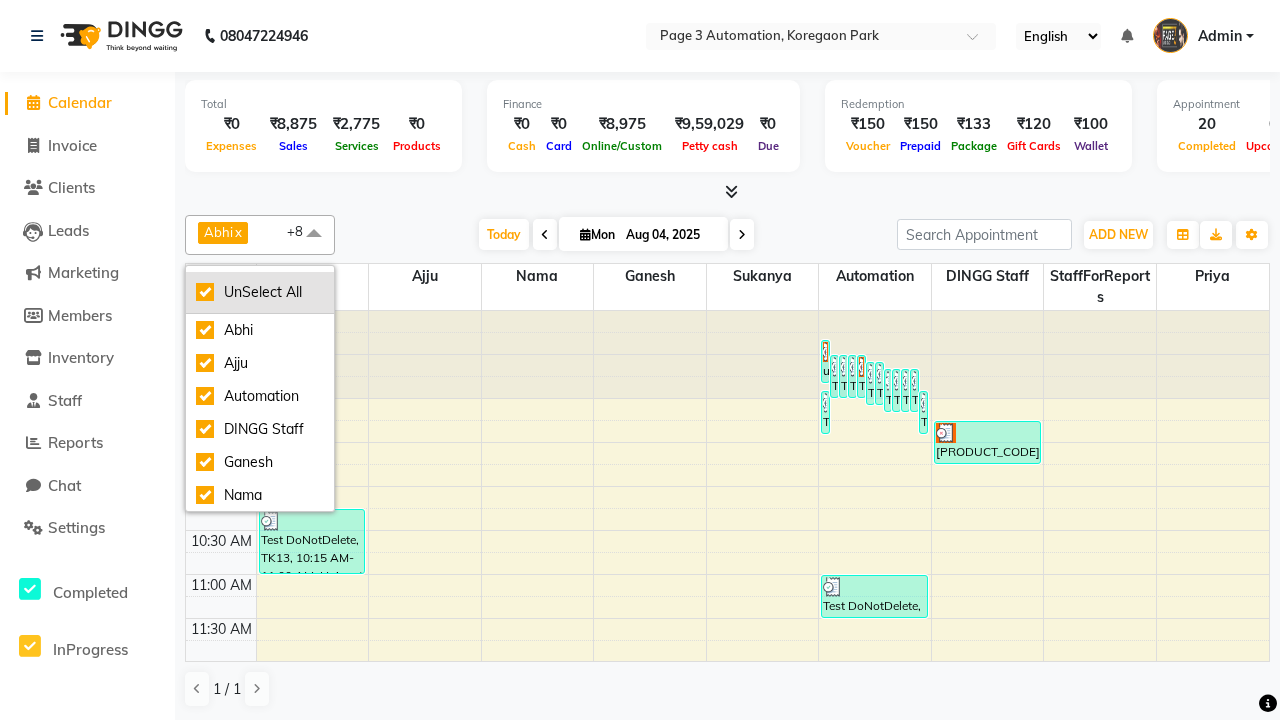 click on "UnSelect All" at bounding box center [260, 292] 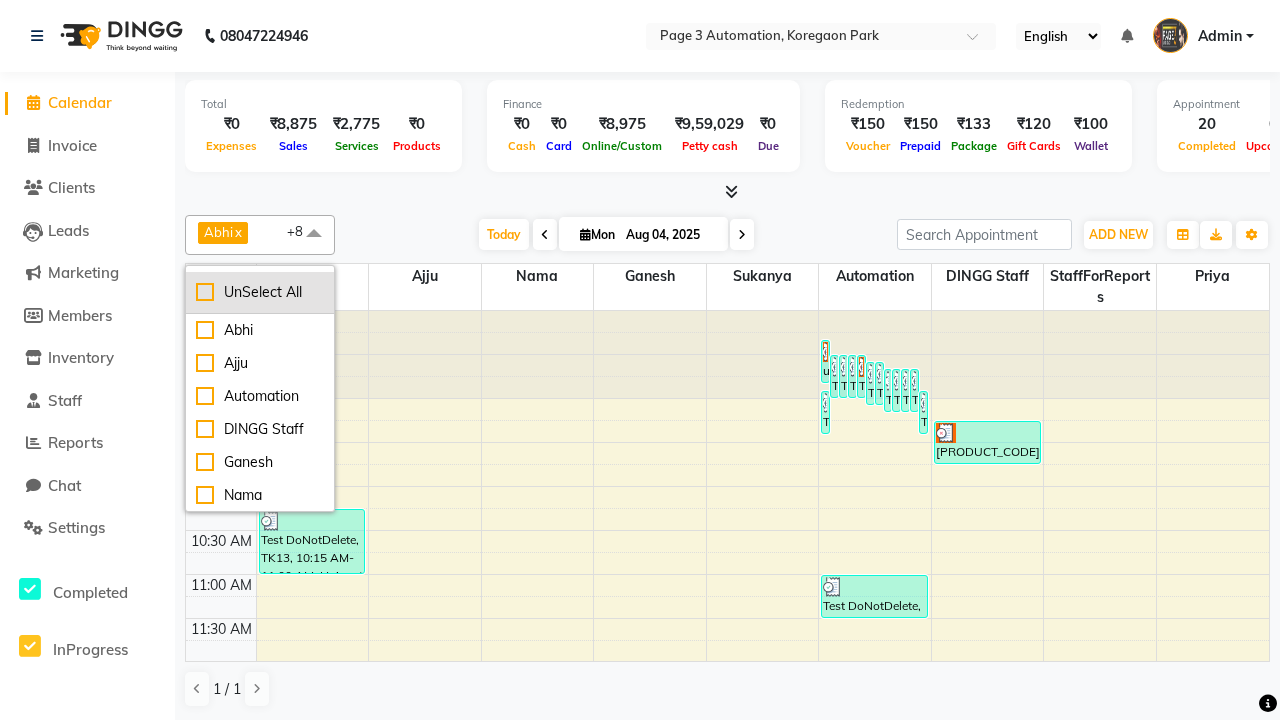 checkbox on "false" 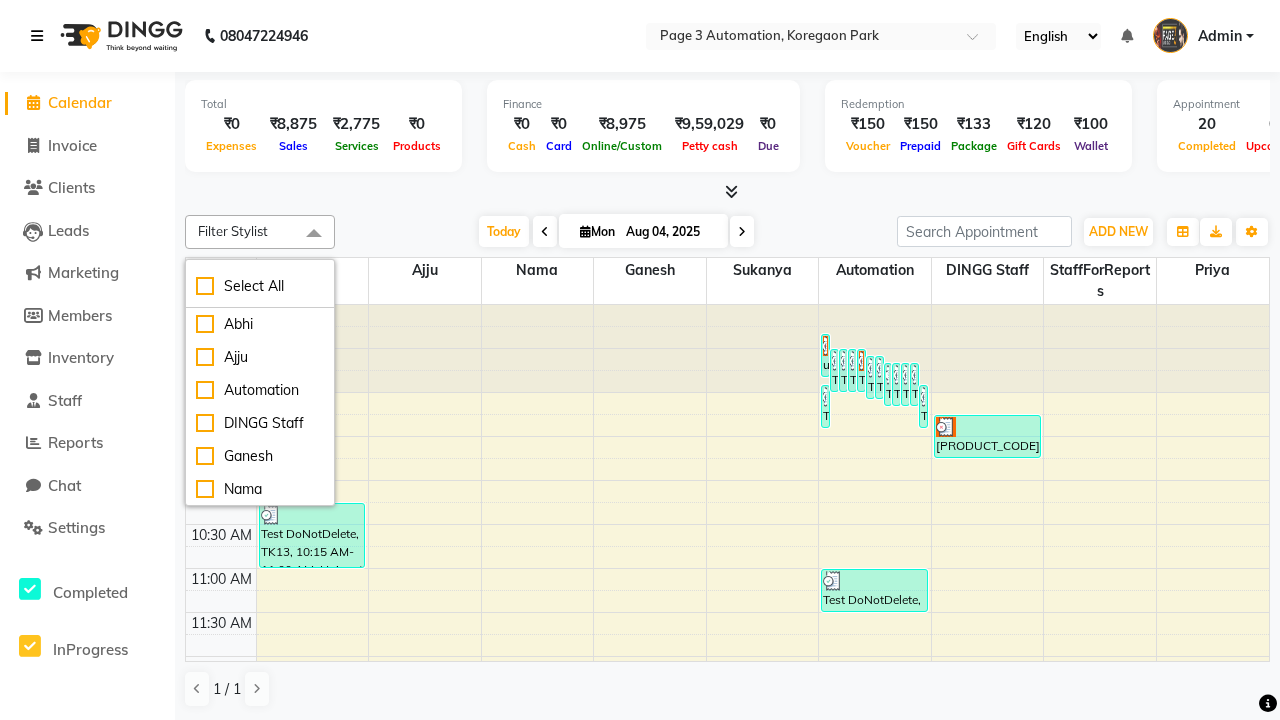click at bounding box center (314, 234) 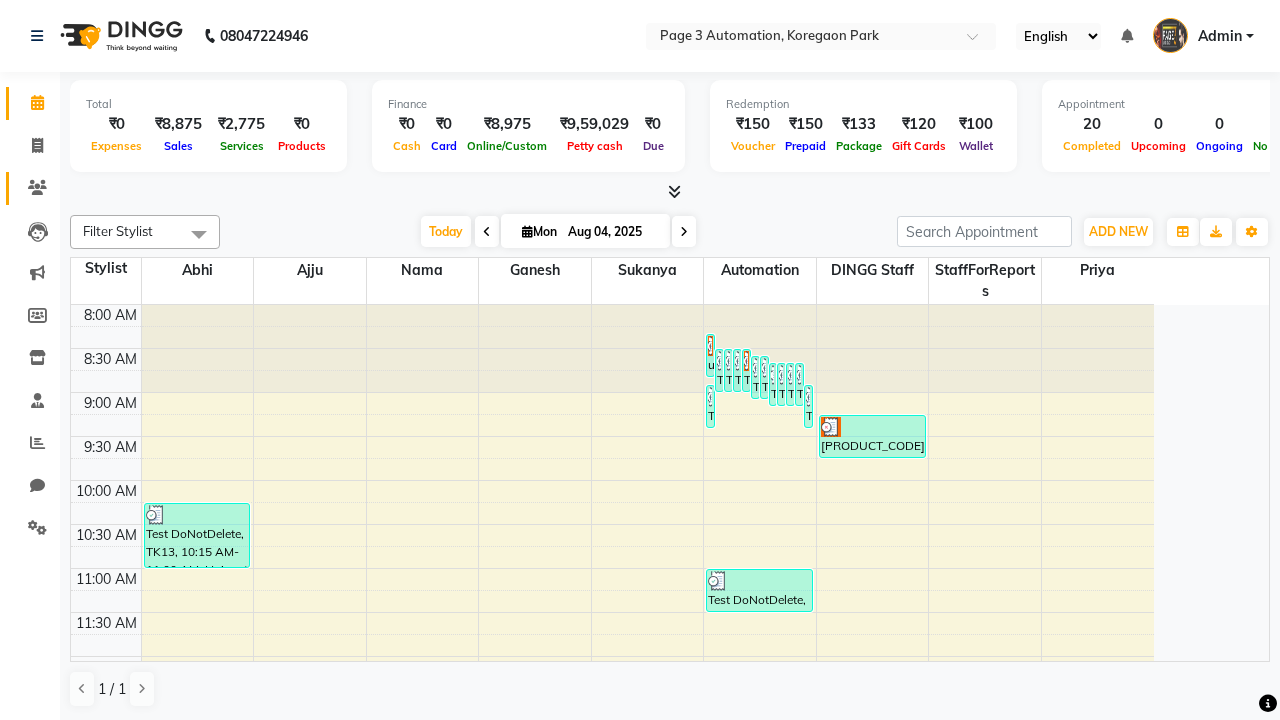 click 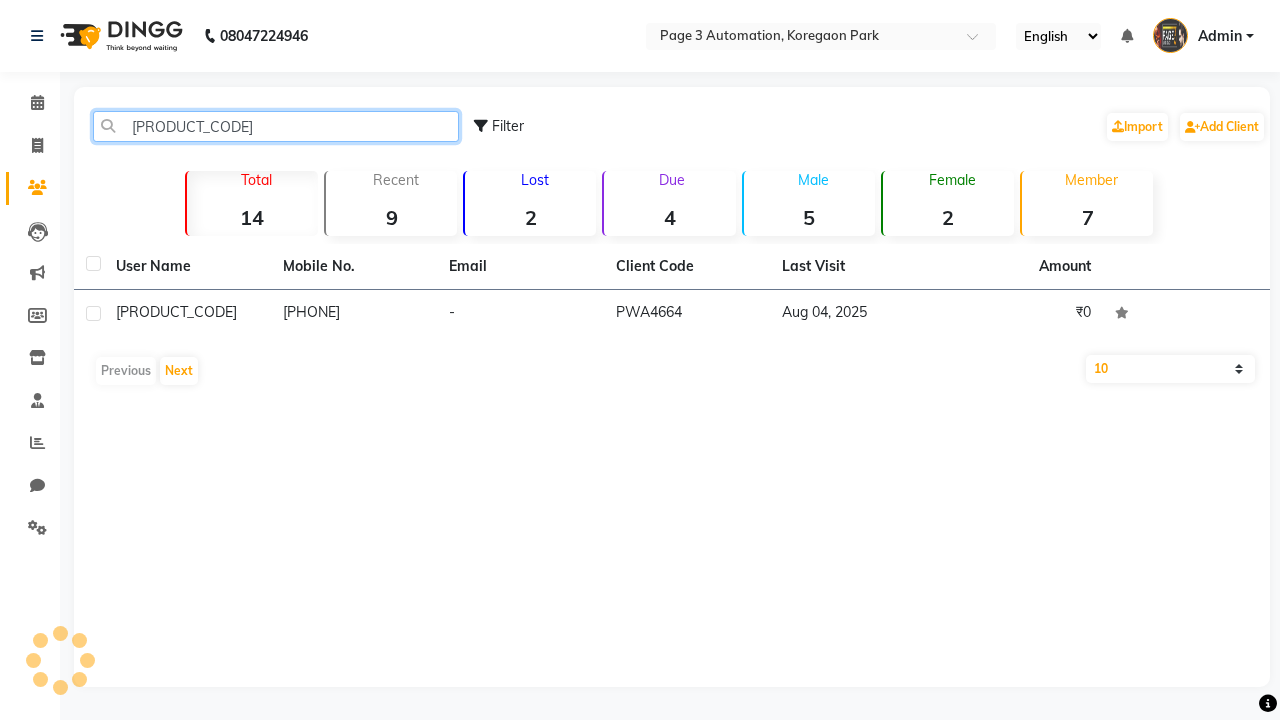 type on "[PRODUCT_CODE]" 